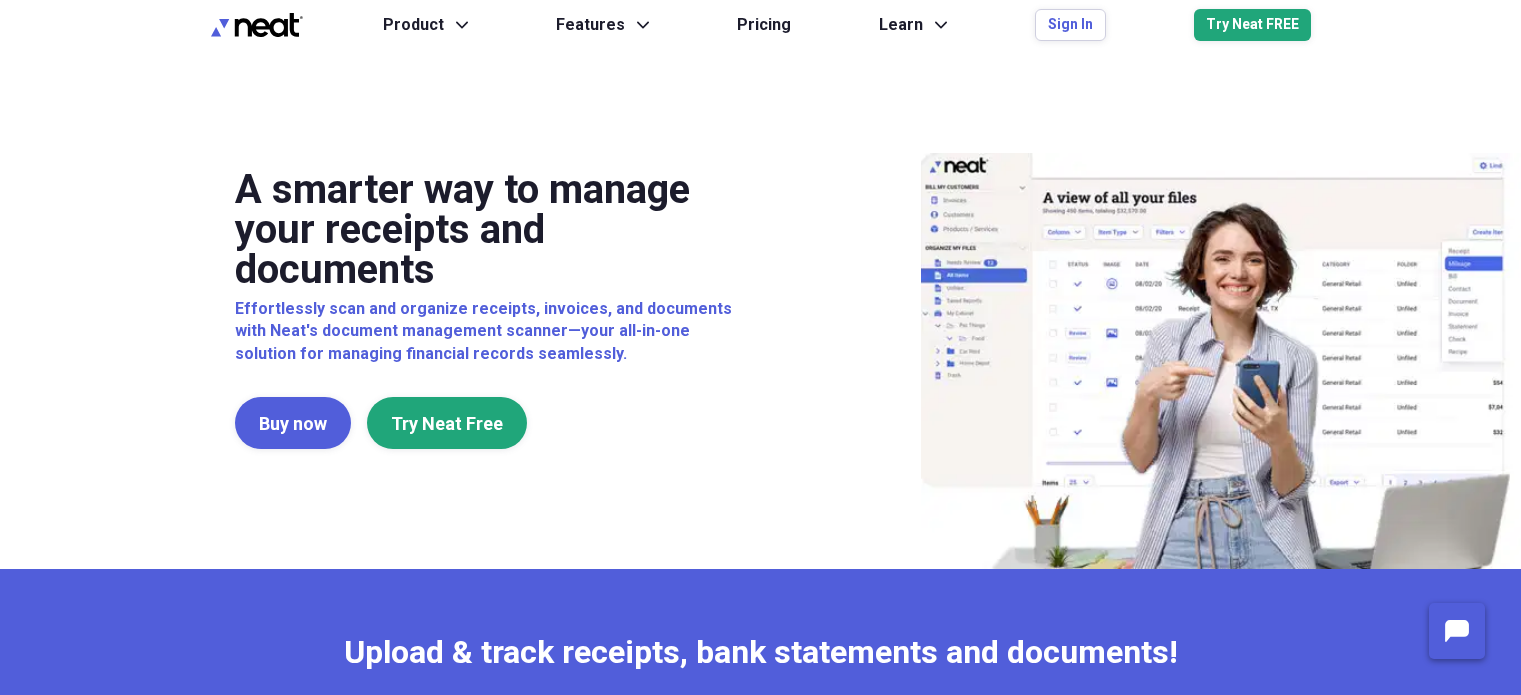 scroll, scrollTop: 0, scrollLeft: 0, axis: both 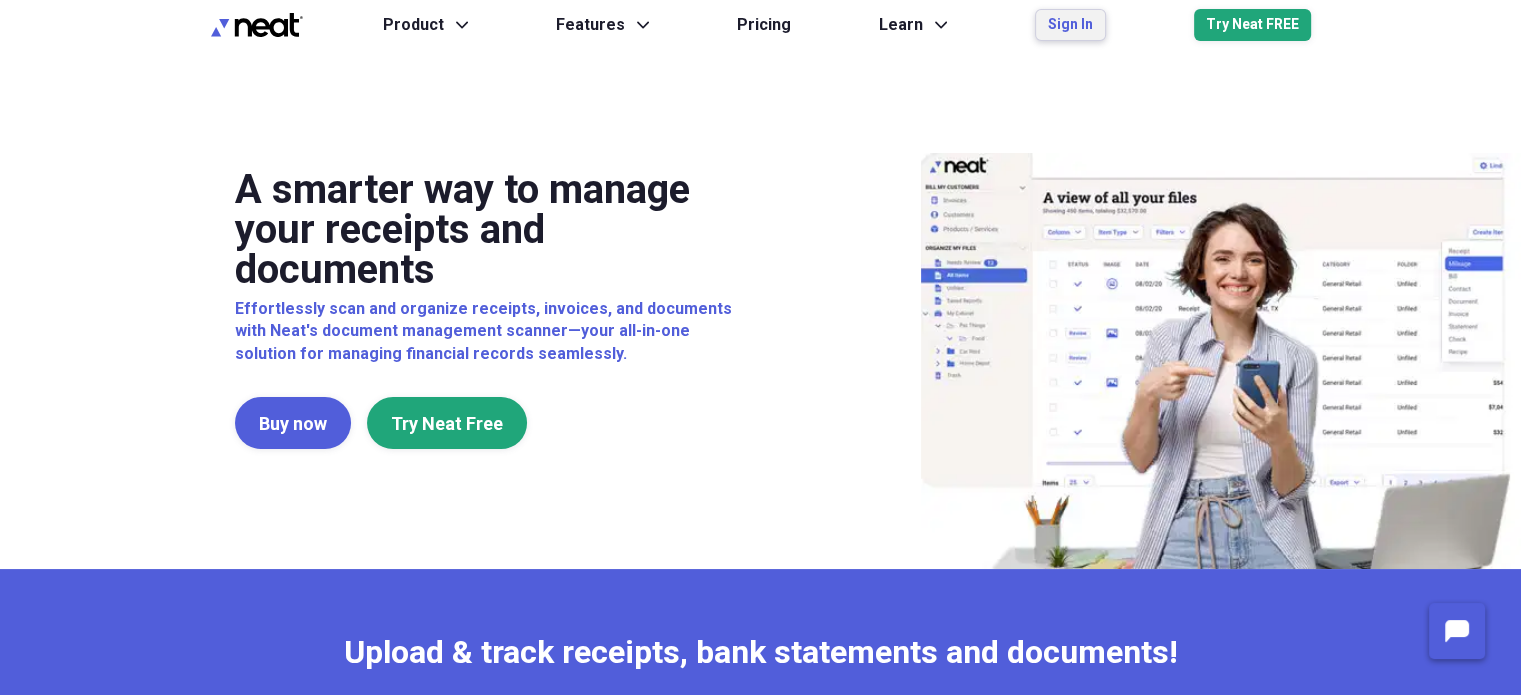 click on "Sign In" at bounding box center [1070, 25] 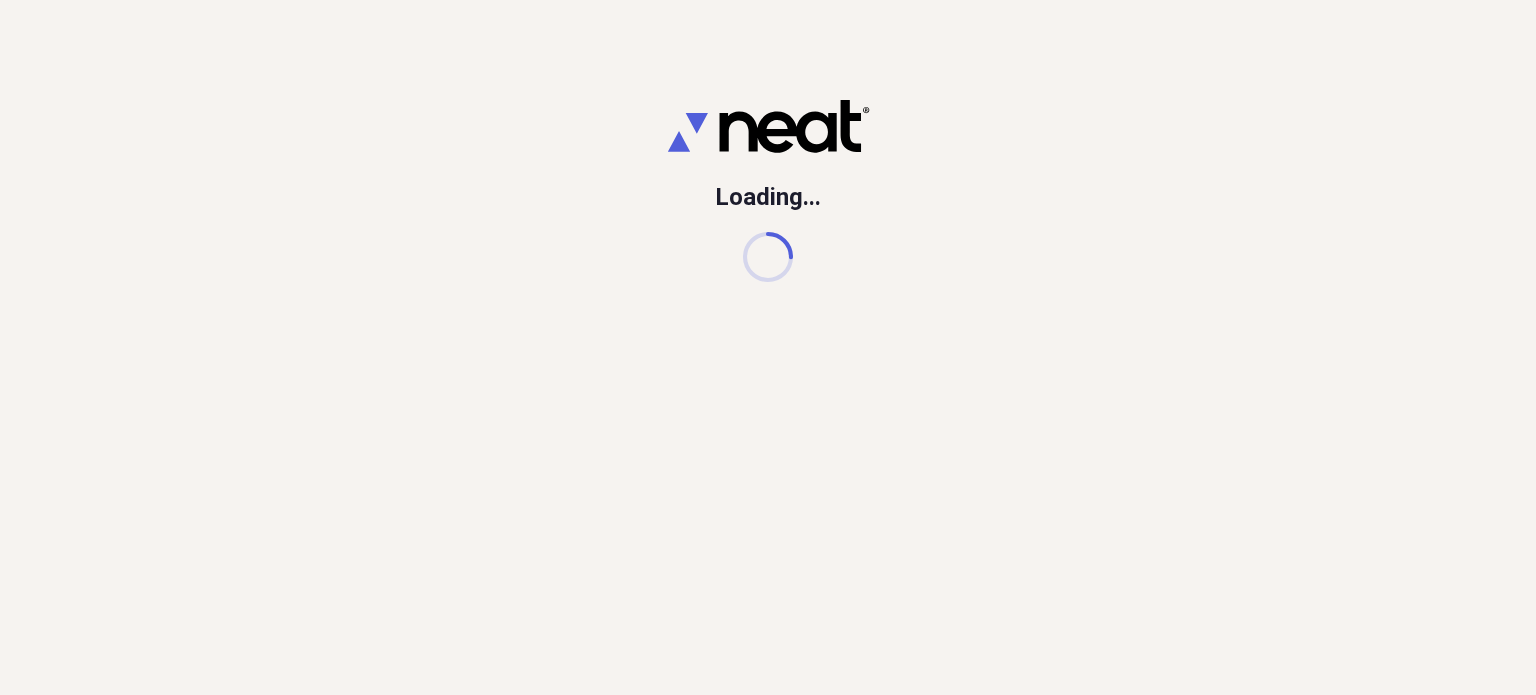 scroll, scrollTop: 0, scrollLeft: 0, axis: both 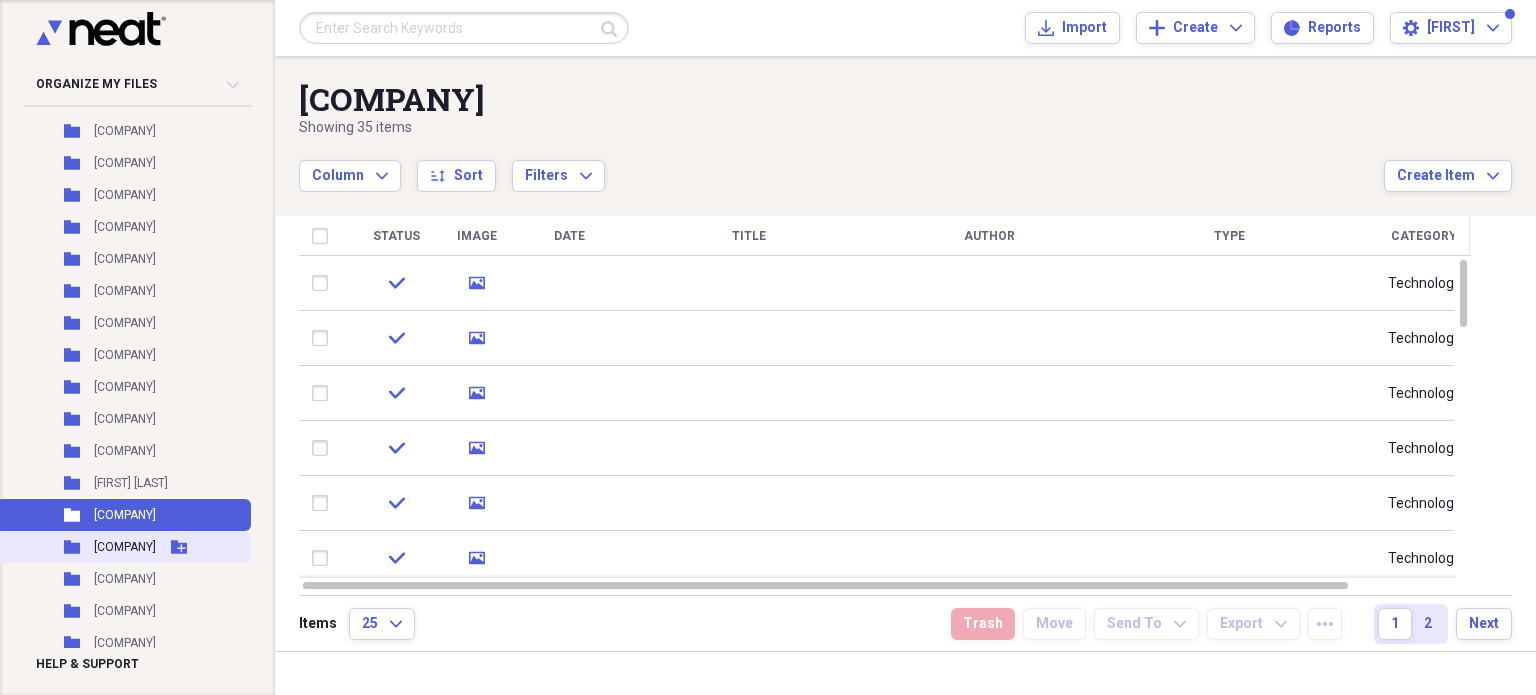 click on "[COMPANY]" at bounding box center (125, 547) 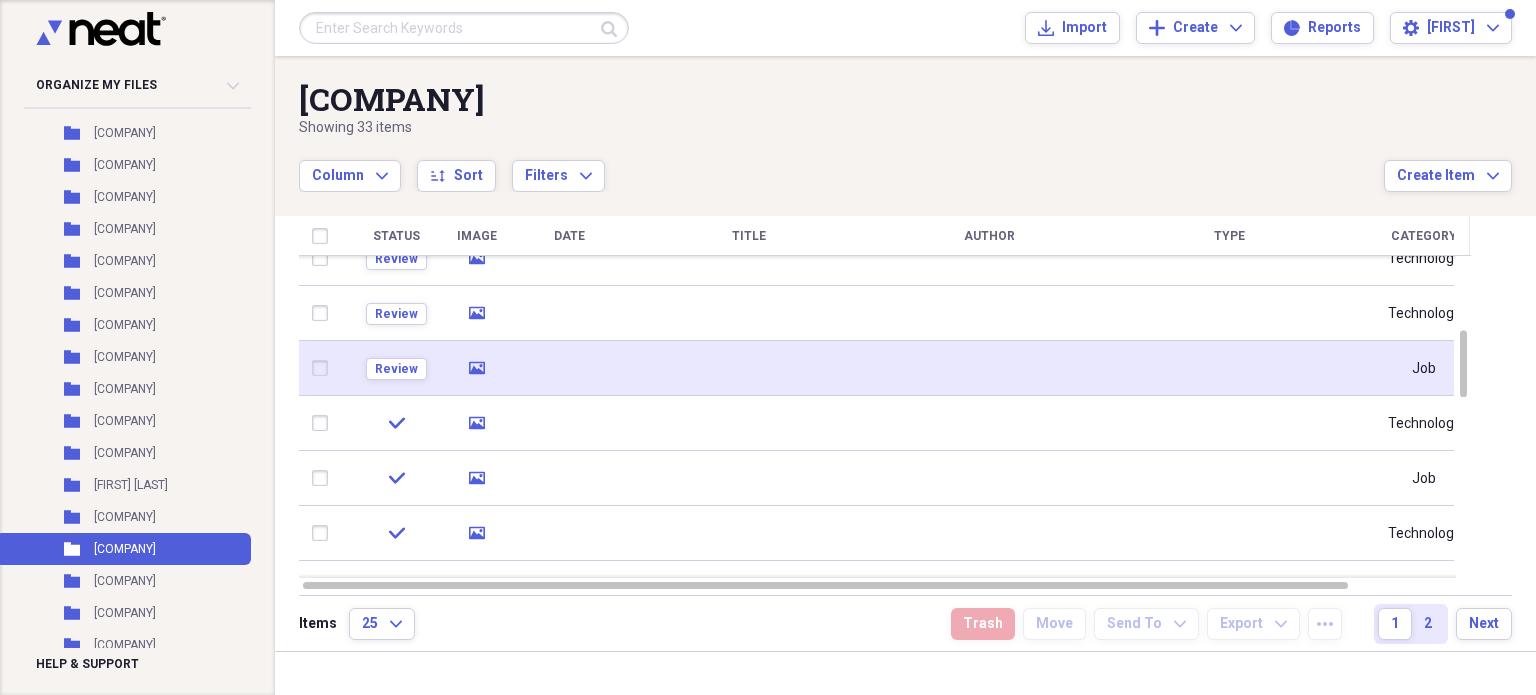 click at bounding box center (324, 368) 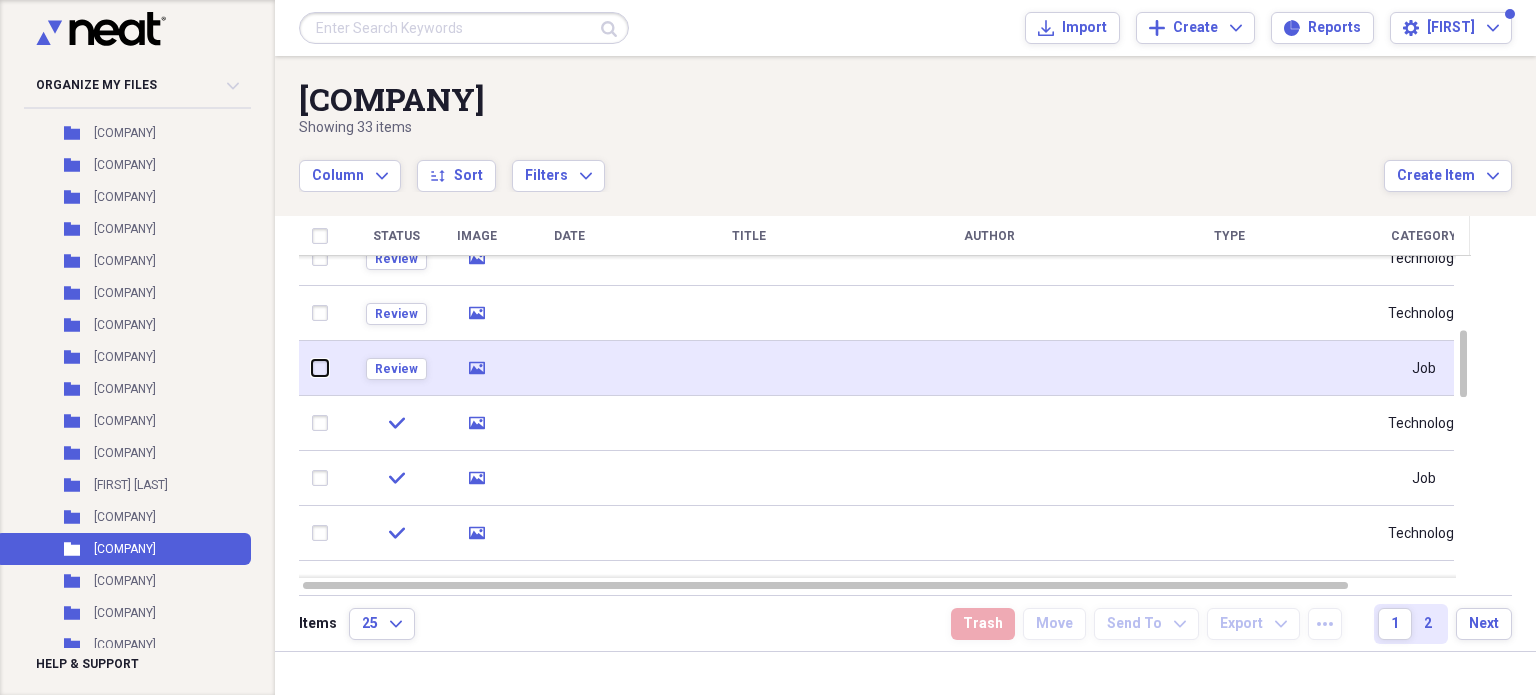 click at bounding box center (312, 368) 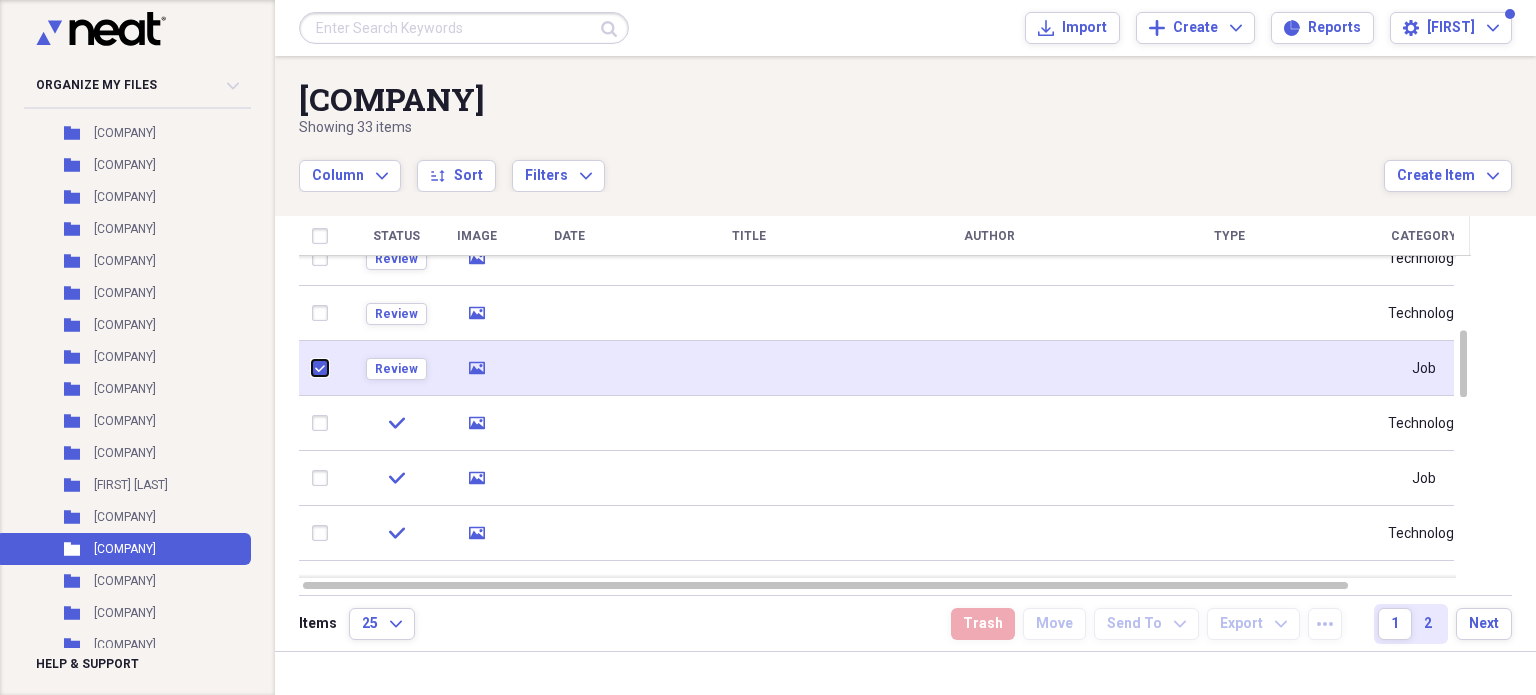 checkbox on "true" 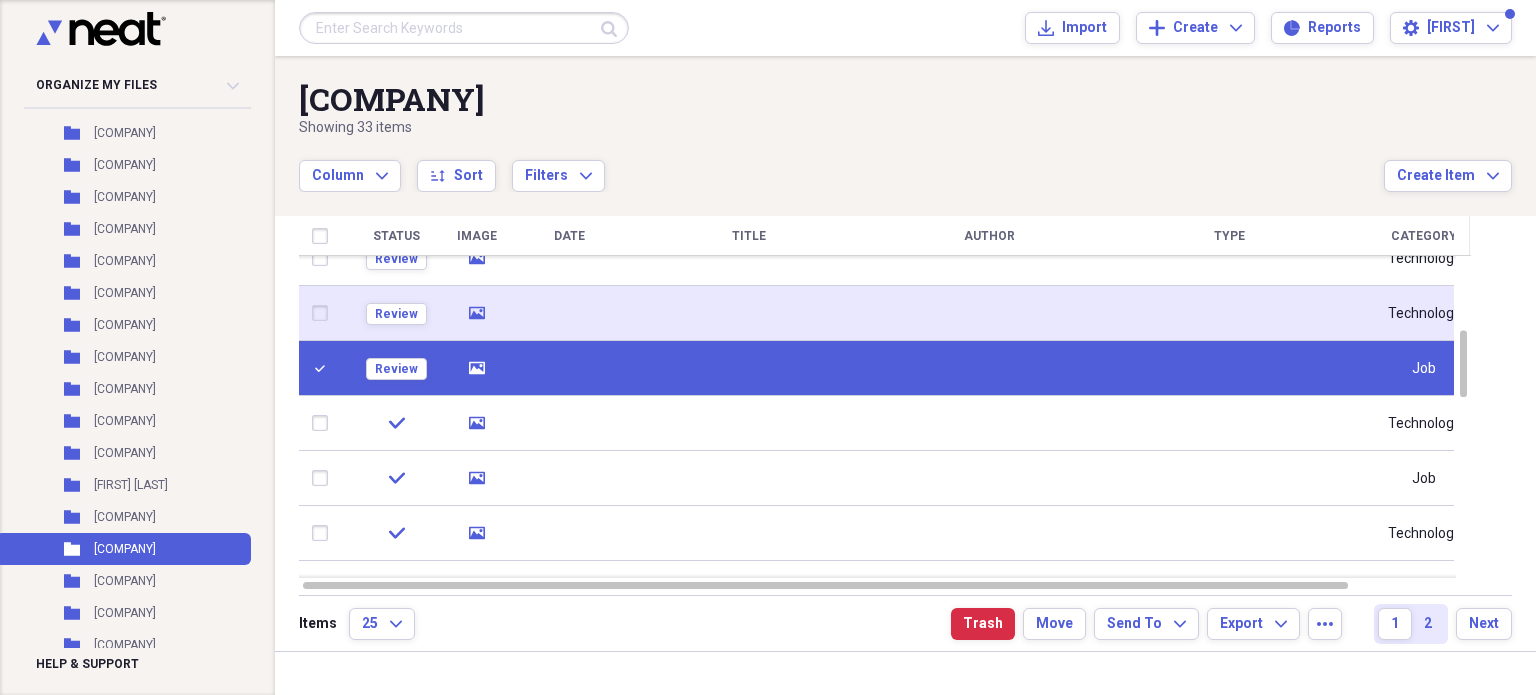 click at bounding box center (324, 313) 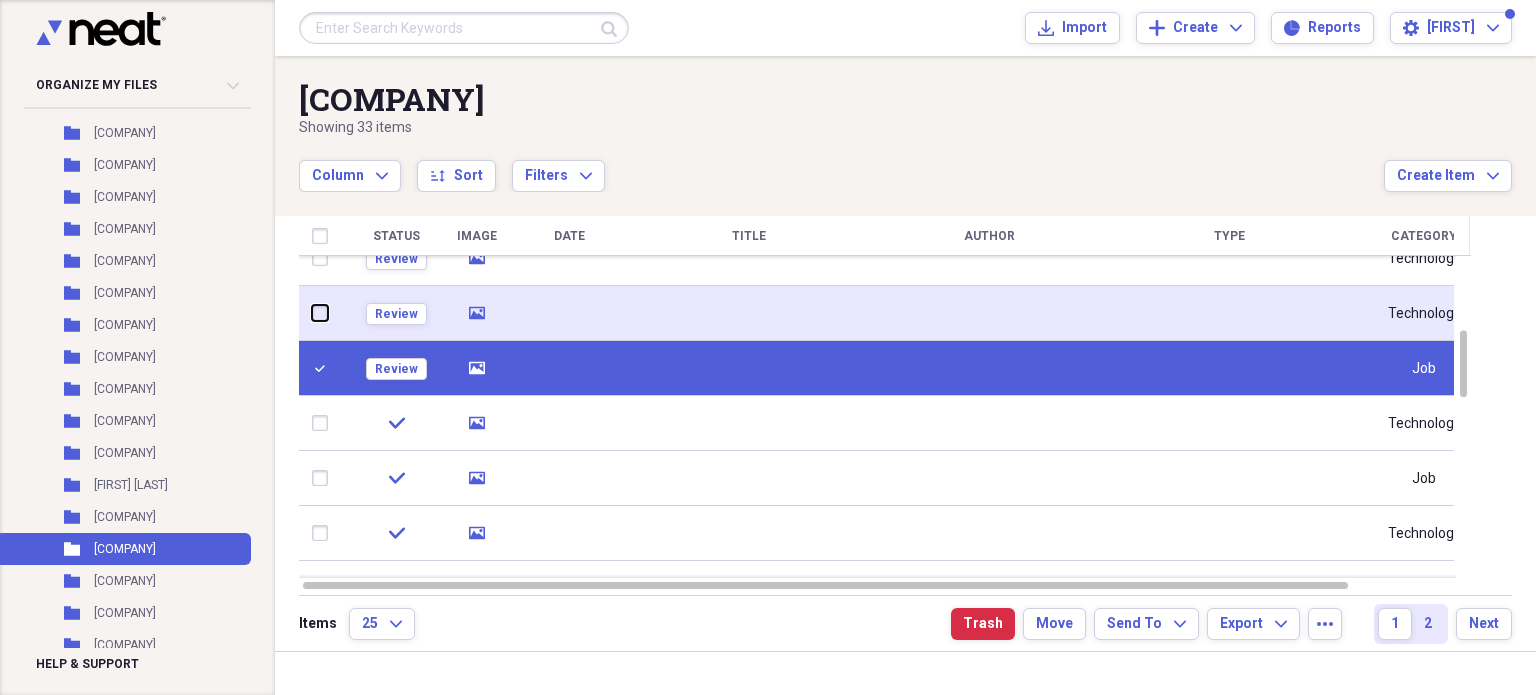 click at bounding box center [312, 313] 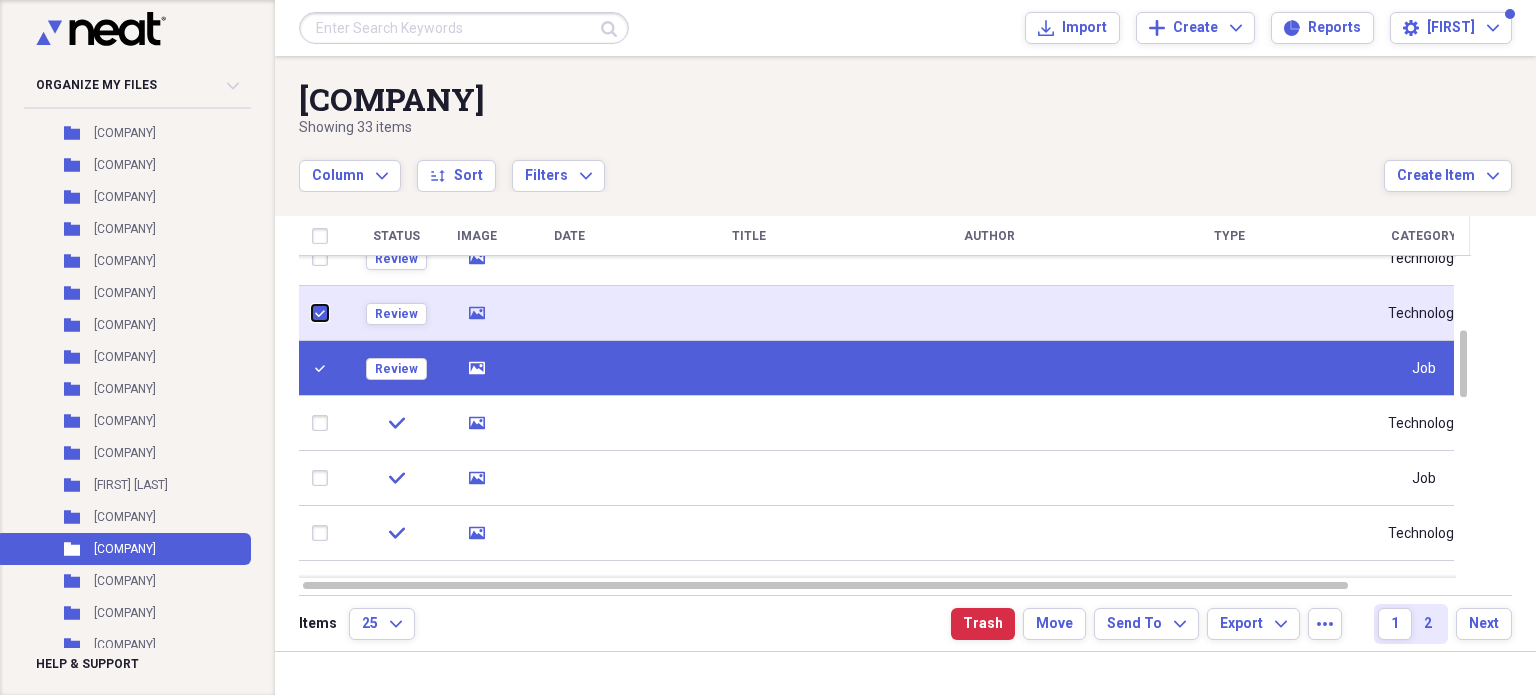checkbox on "true" 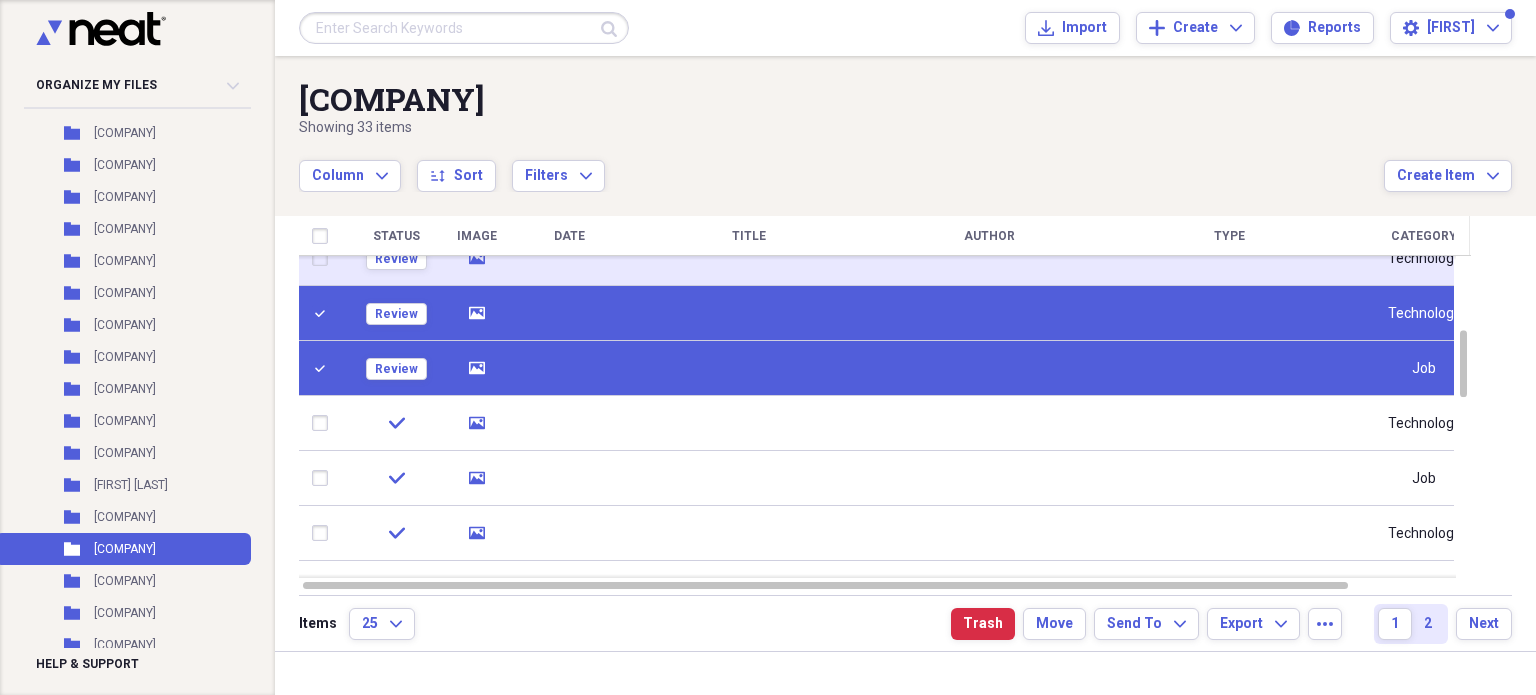 click at bounding box center (324, 258) 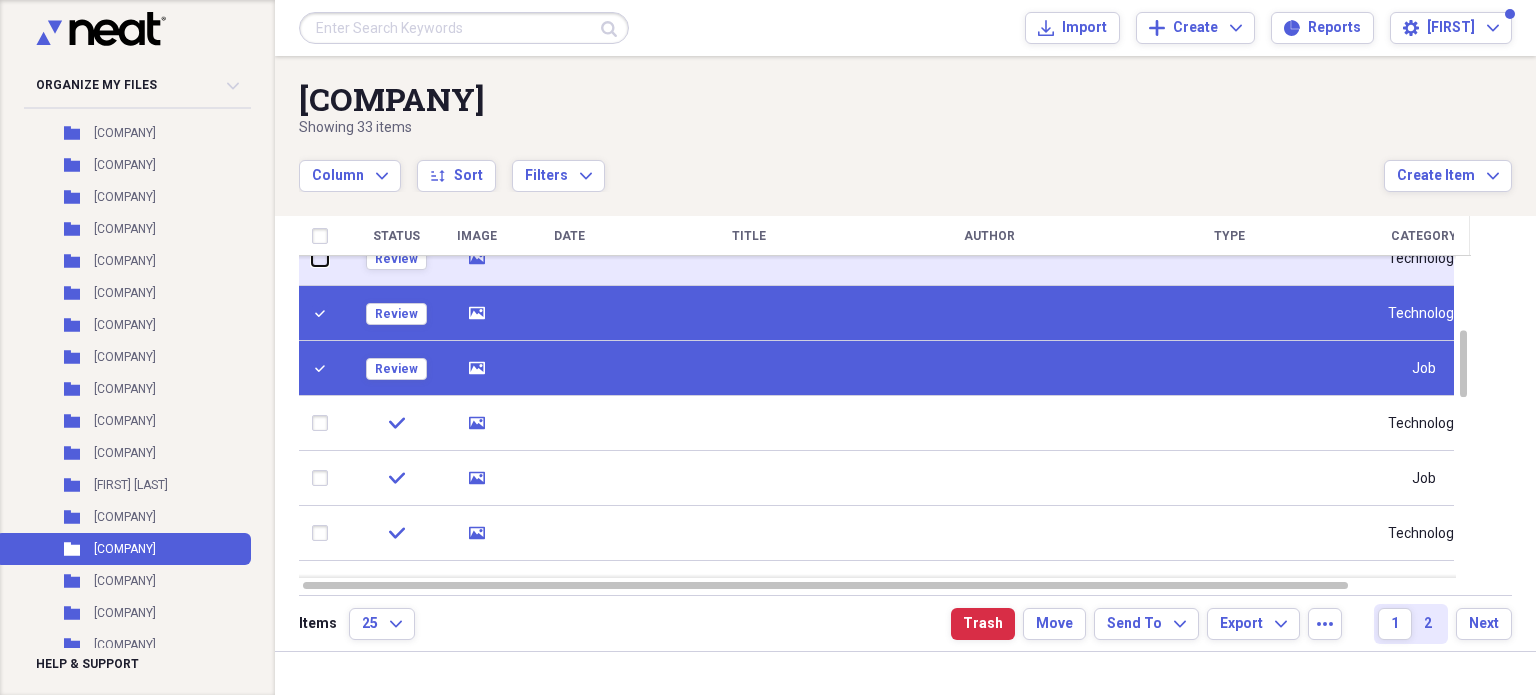click at bounding box center (312, 258) 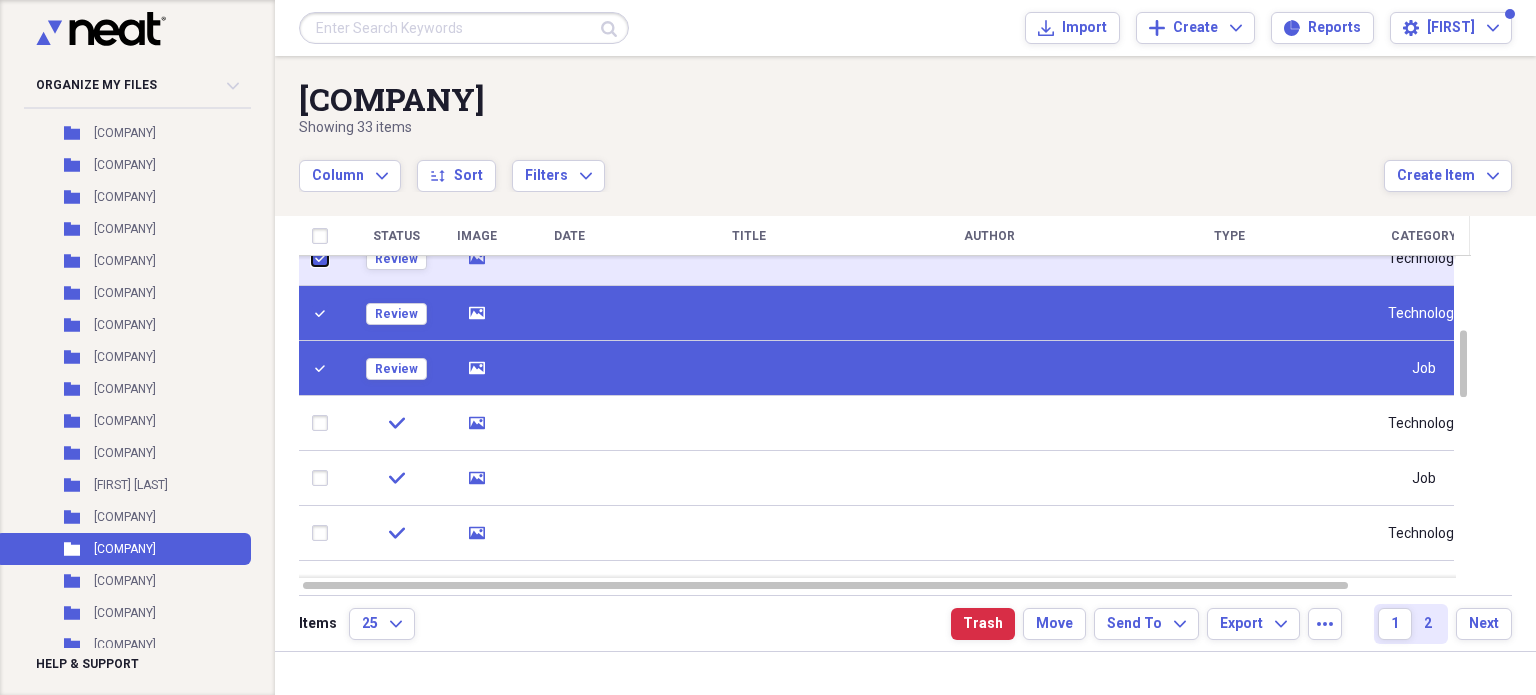 checkbox on "true" 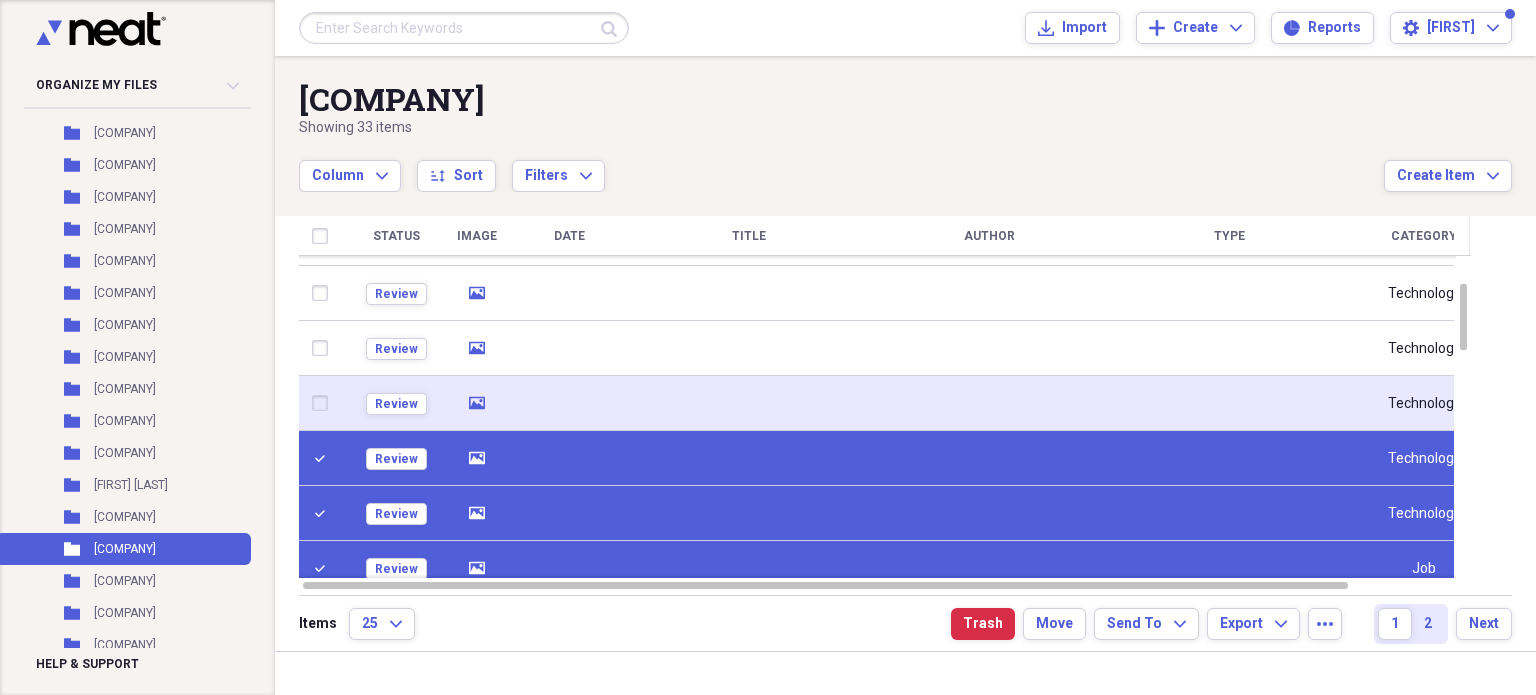 click at bounding box center [324, 403] 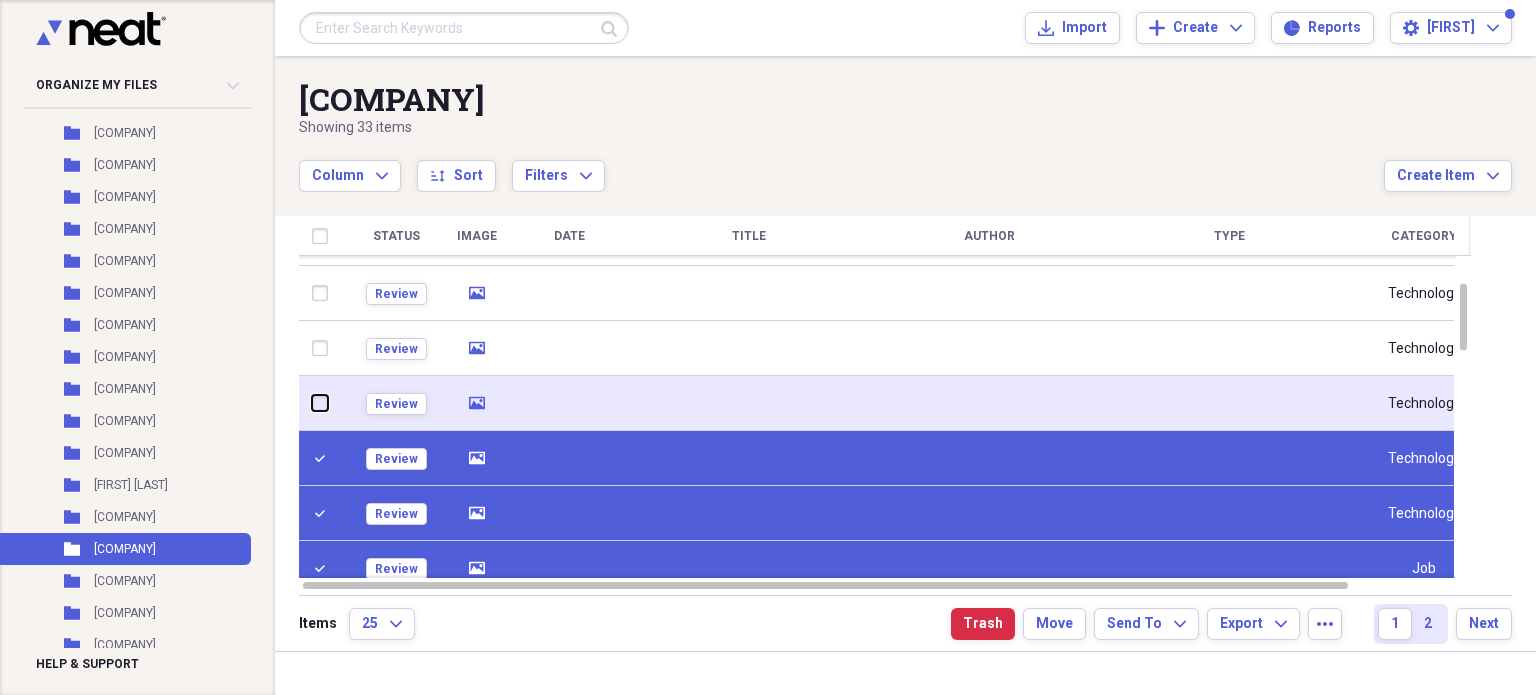 click at bounding box center (312, 403) 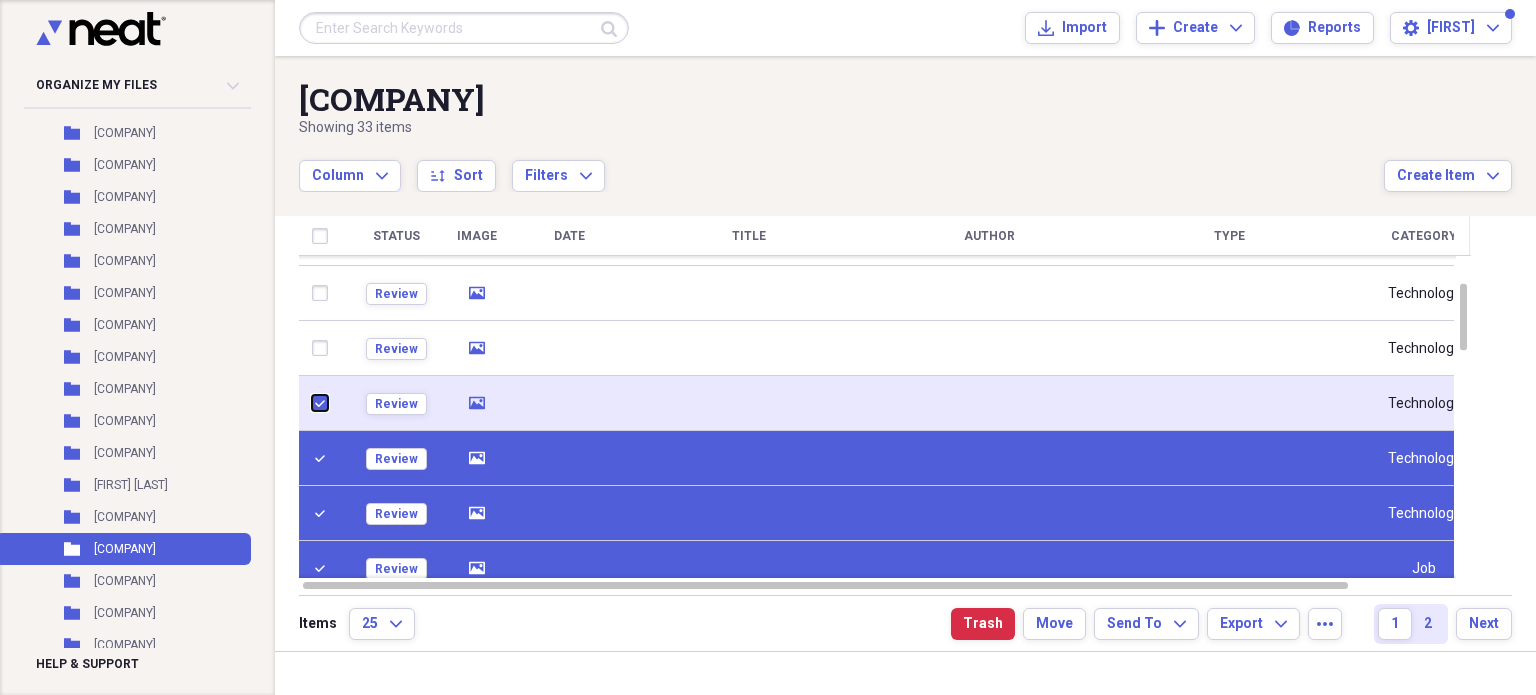 checkbox on "true" 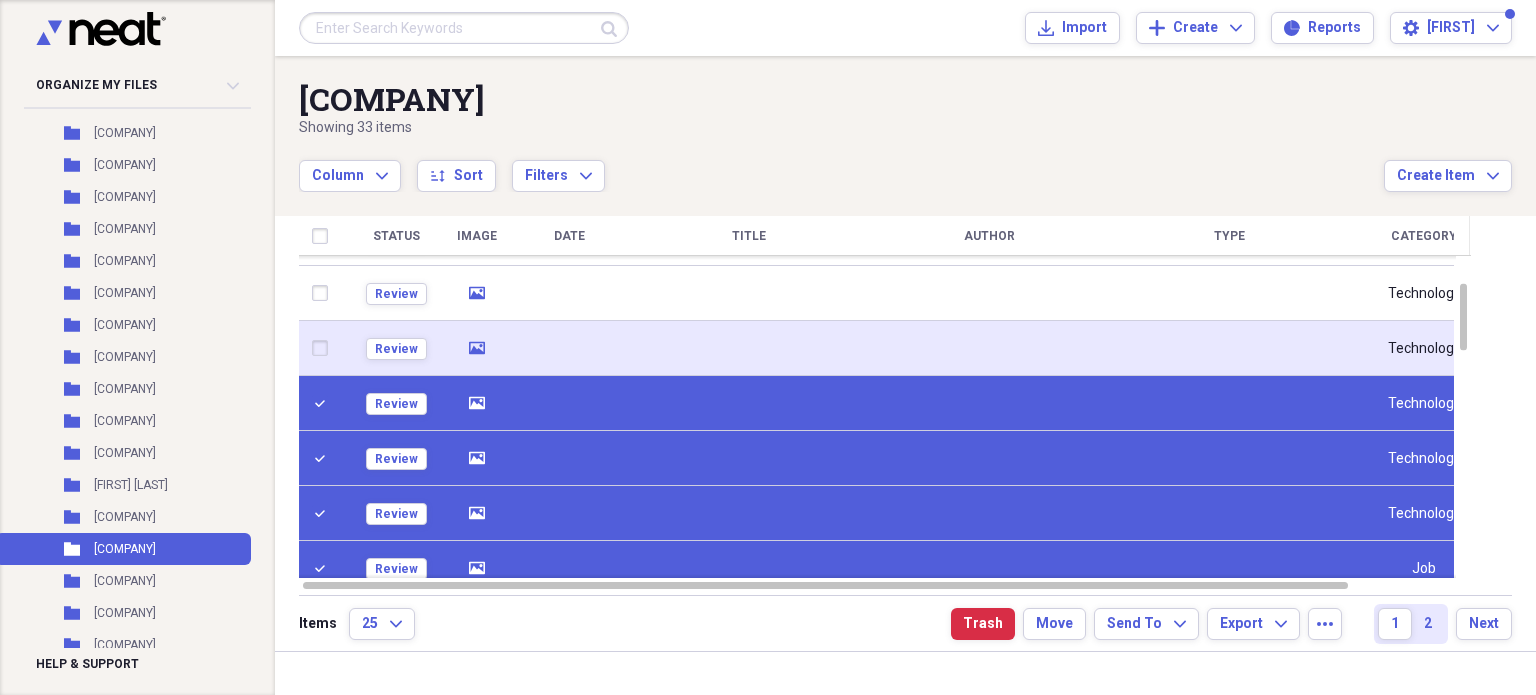 click at bounding box center (324, 348) 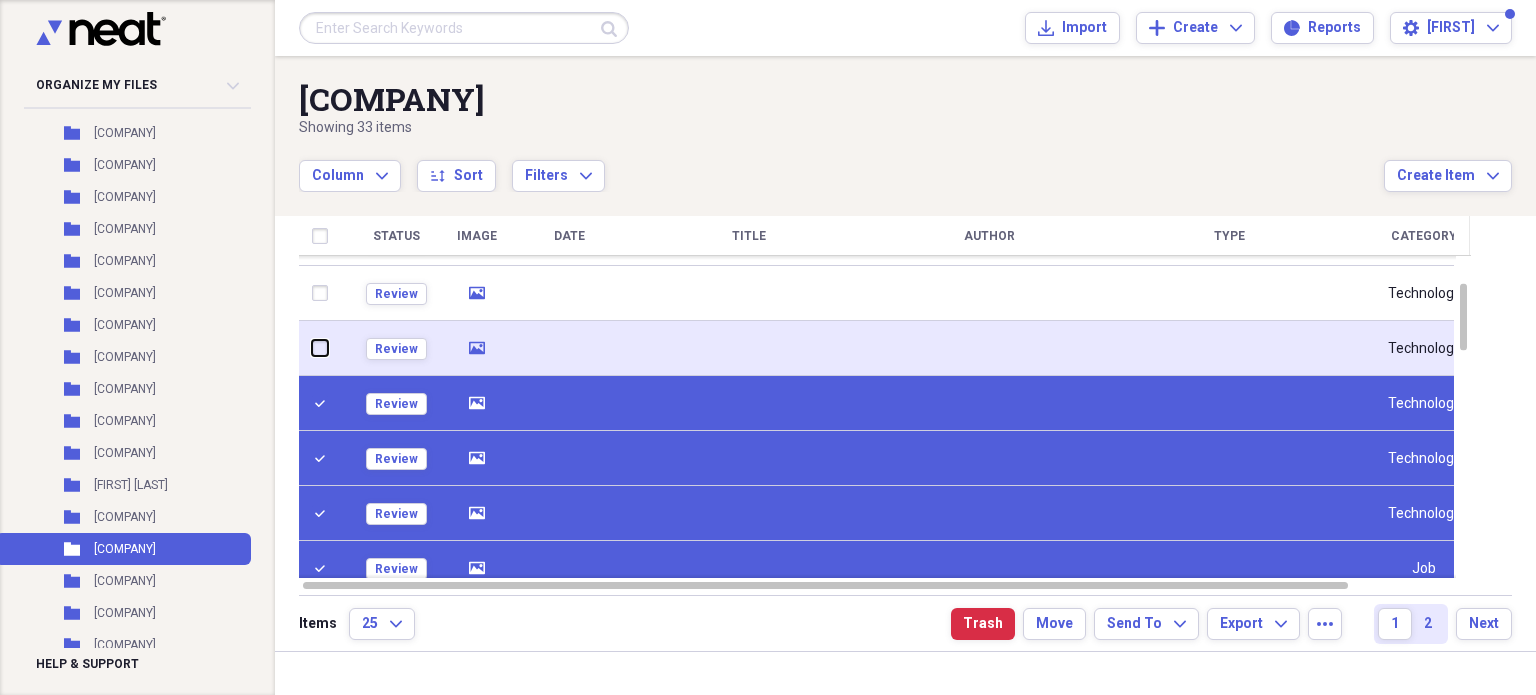 click at bounding box center (312, 348) 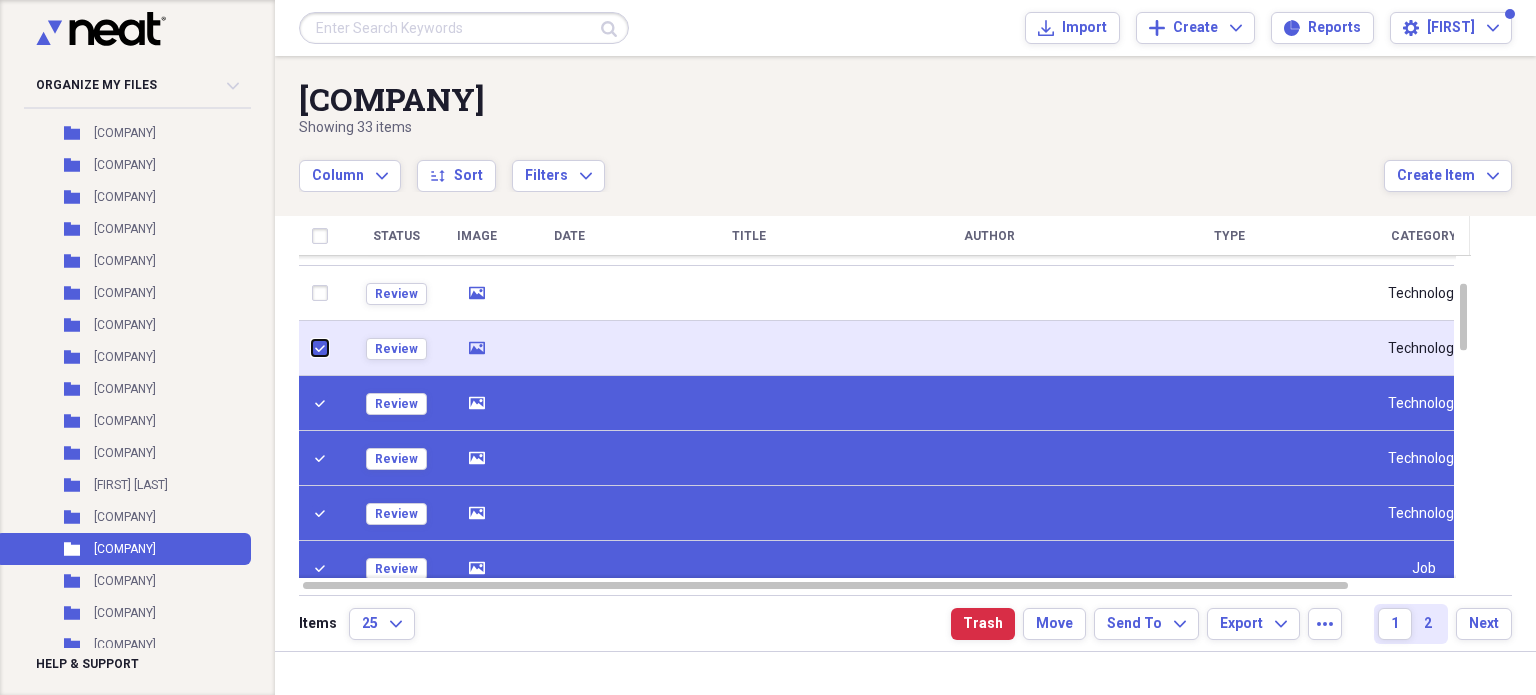 checkbox on "true" 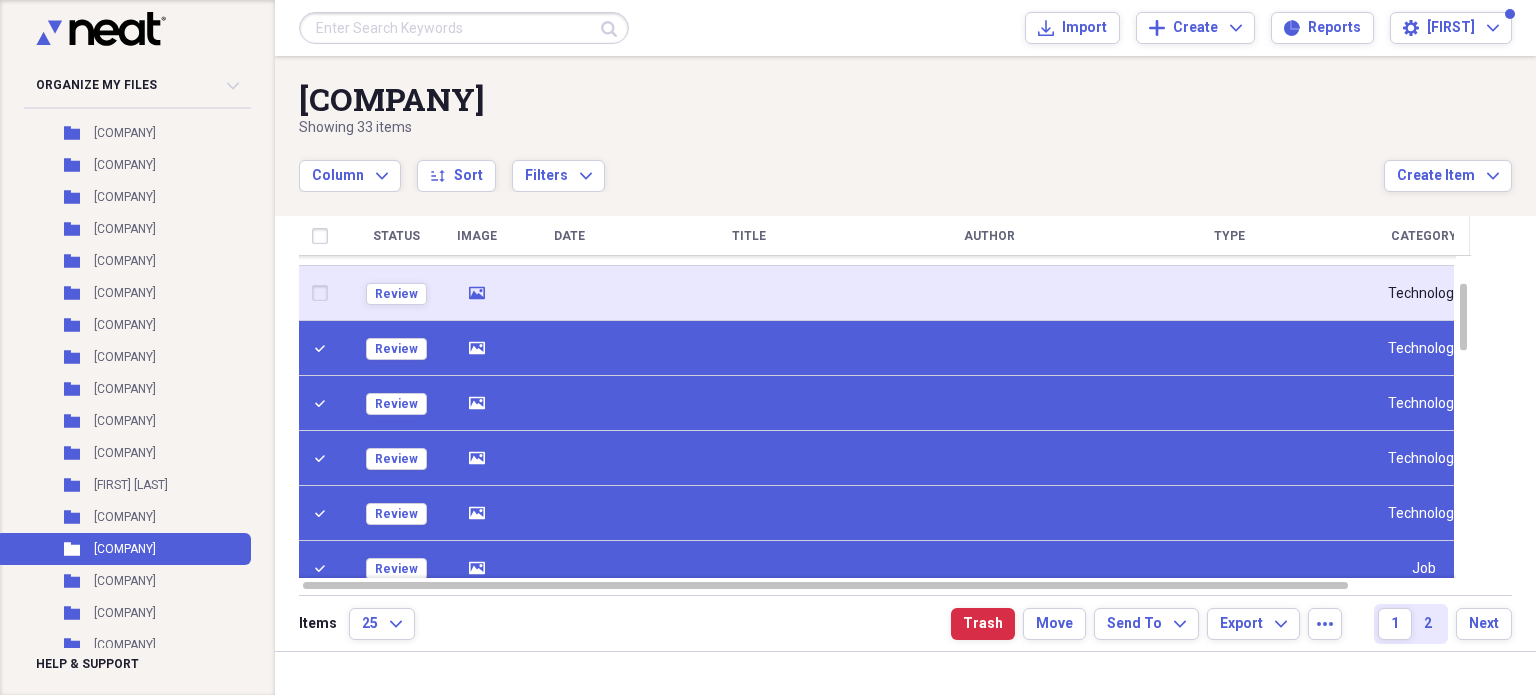 click at bounding box center (324, 293) 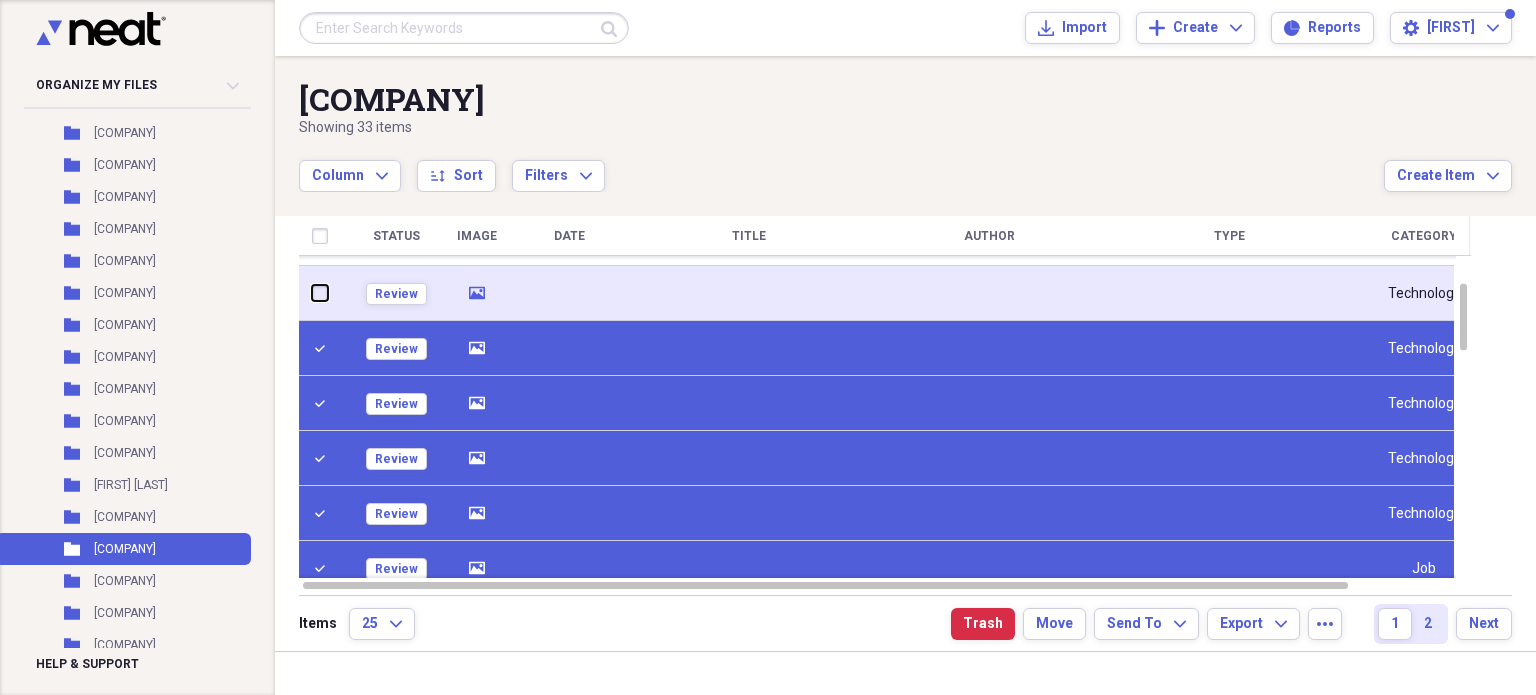 click at bounding box center (312, 293) 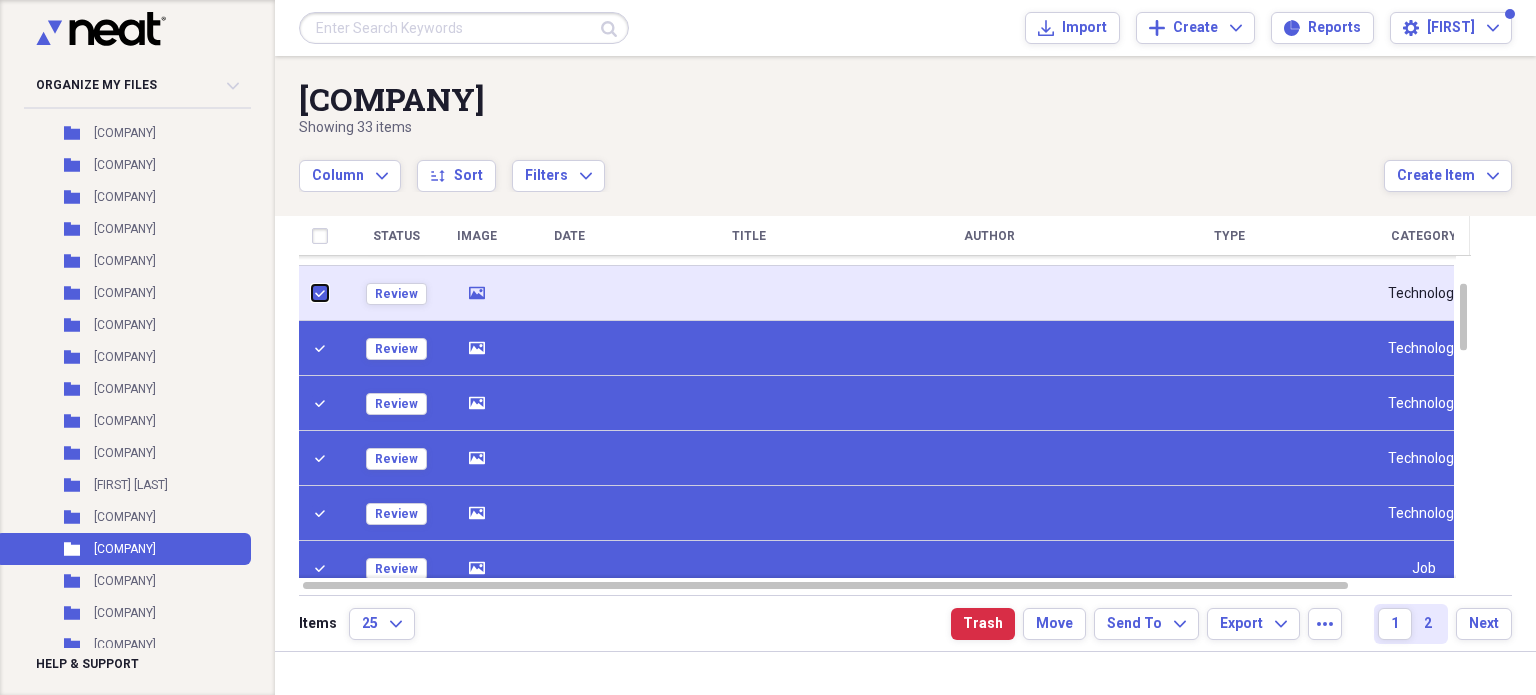 checkbox on "true" 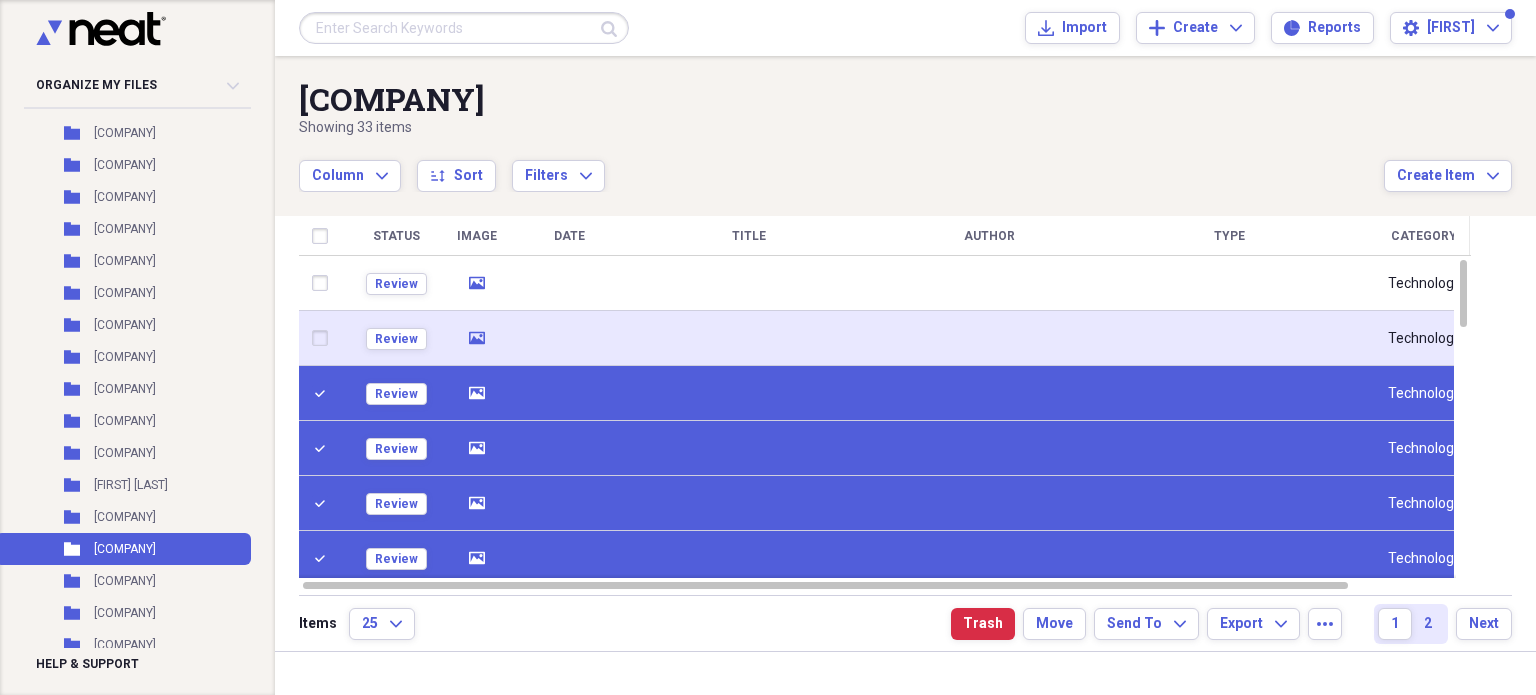 click at bounding box center (324, 338) 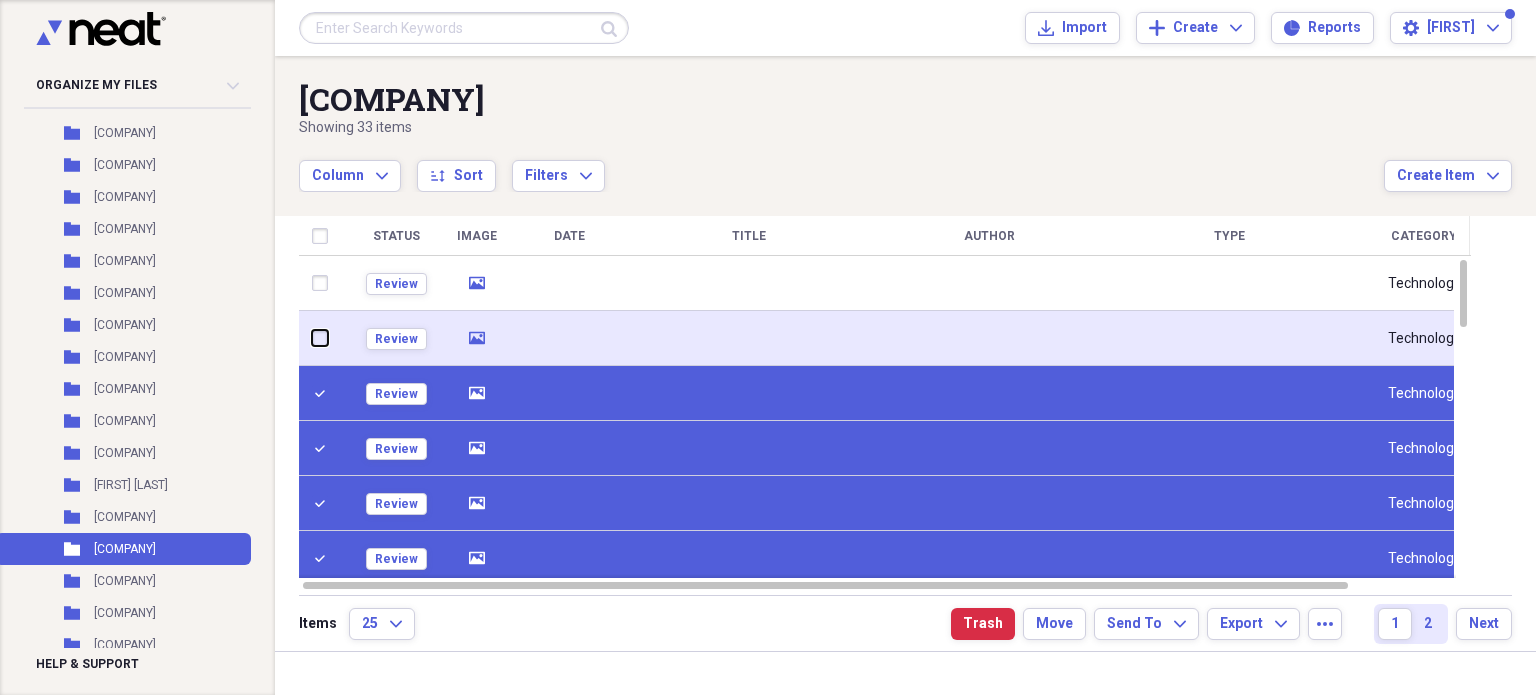 click at bounding box center (312, 338) 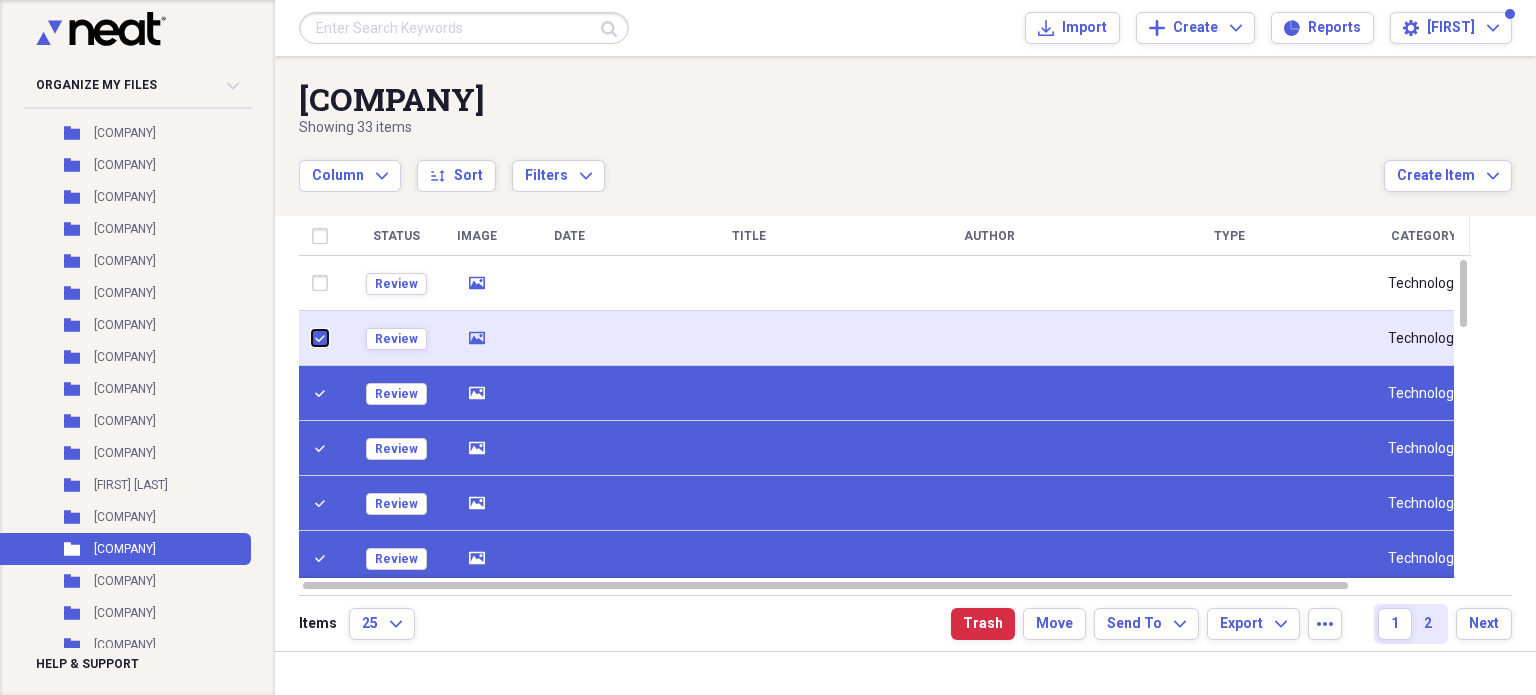 checkbox on "true" 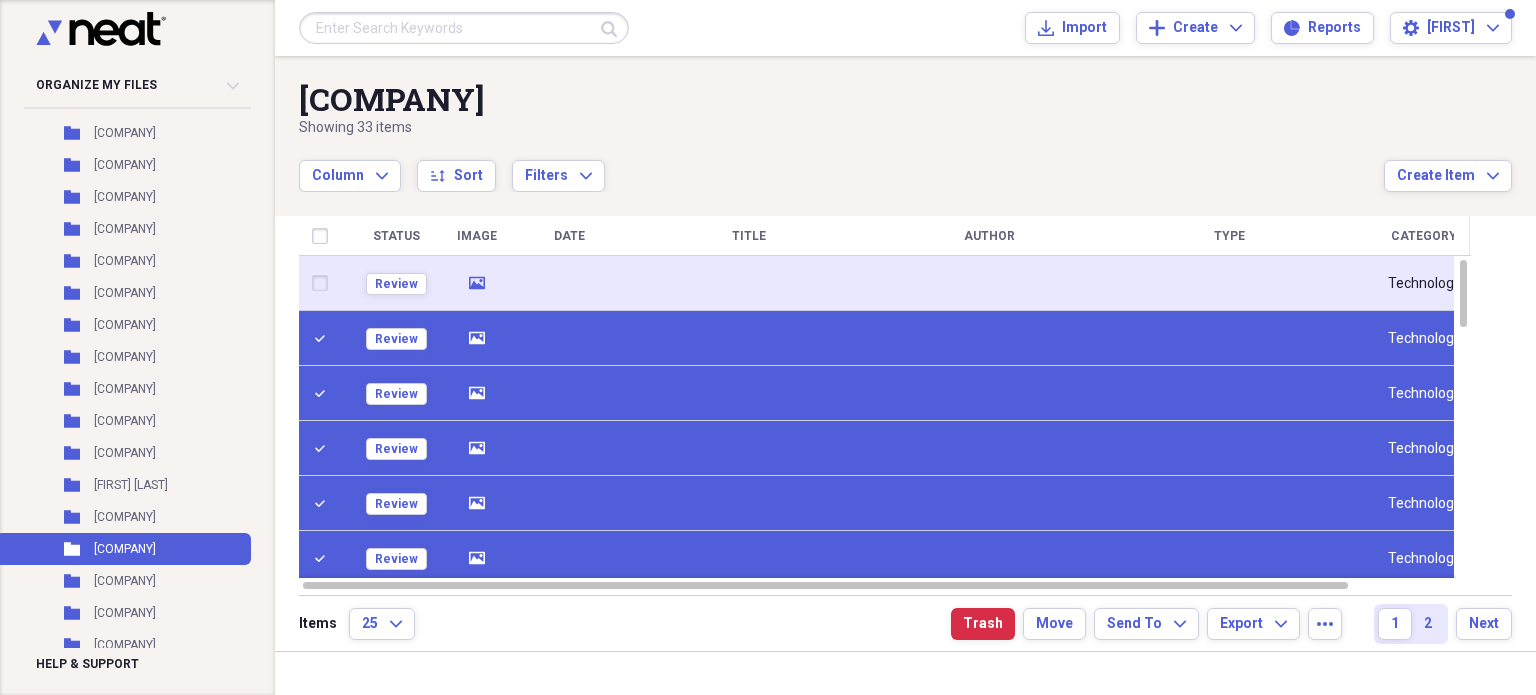 click at bounding box center [324, 283] 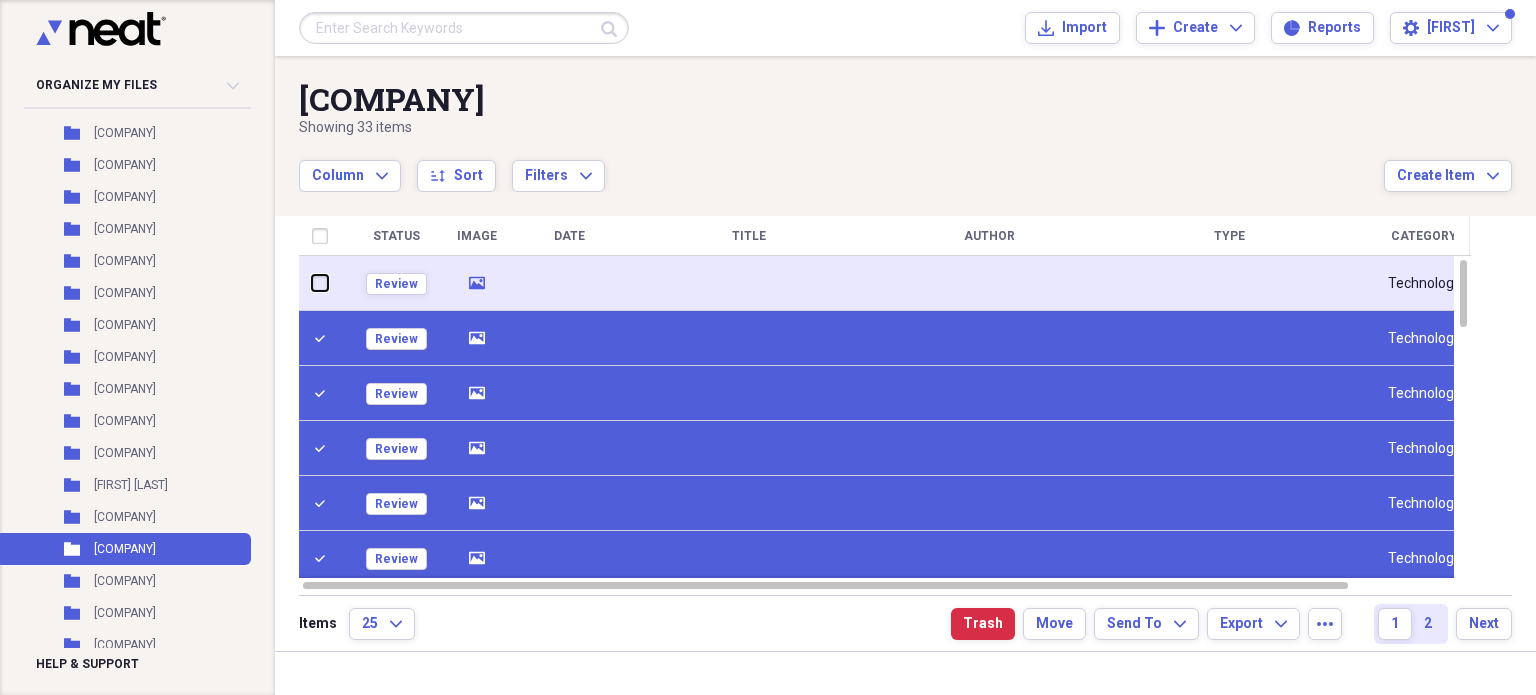 click at bounding box center [312, 283] 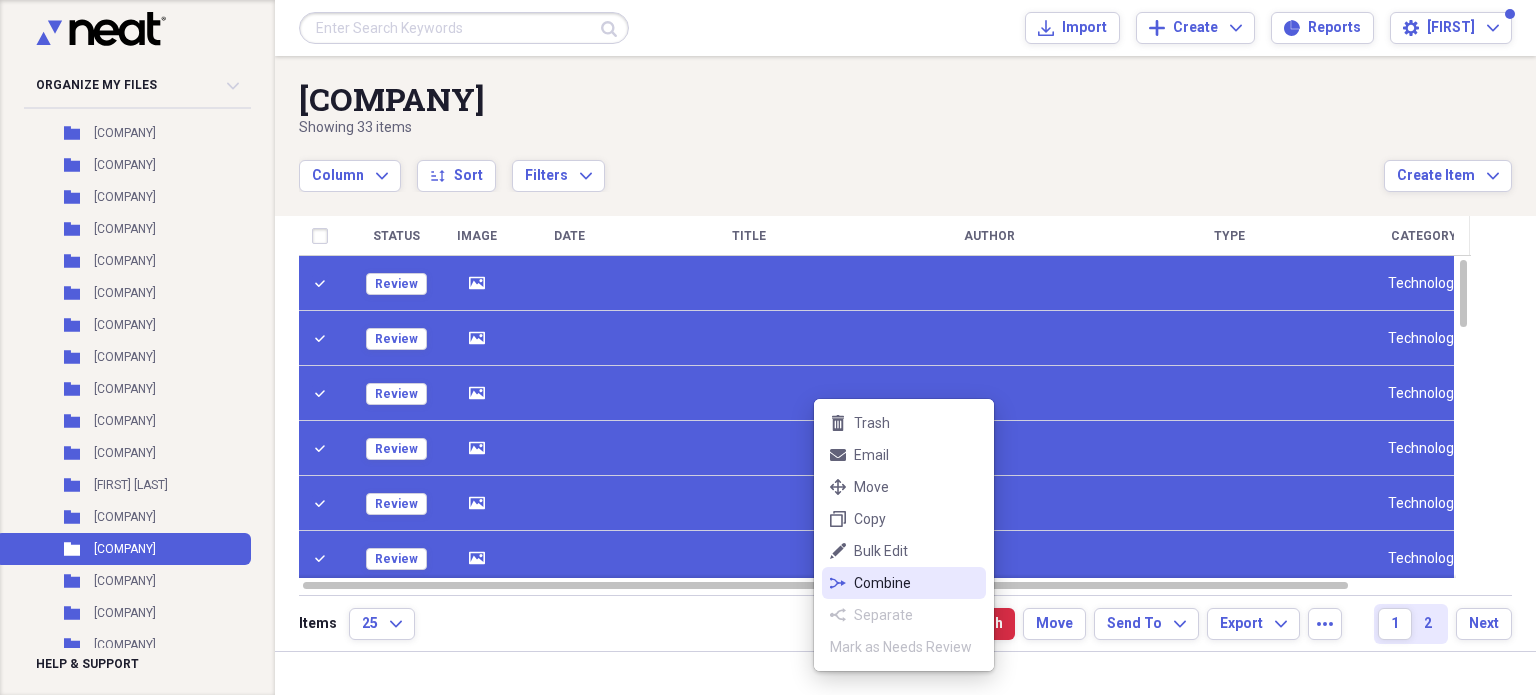 click on "Combine" at bounding box center [916, 583] 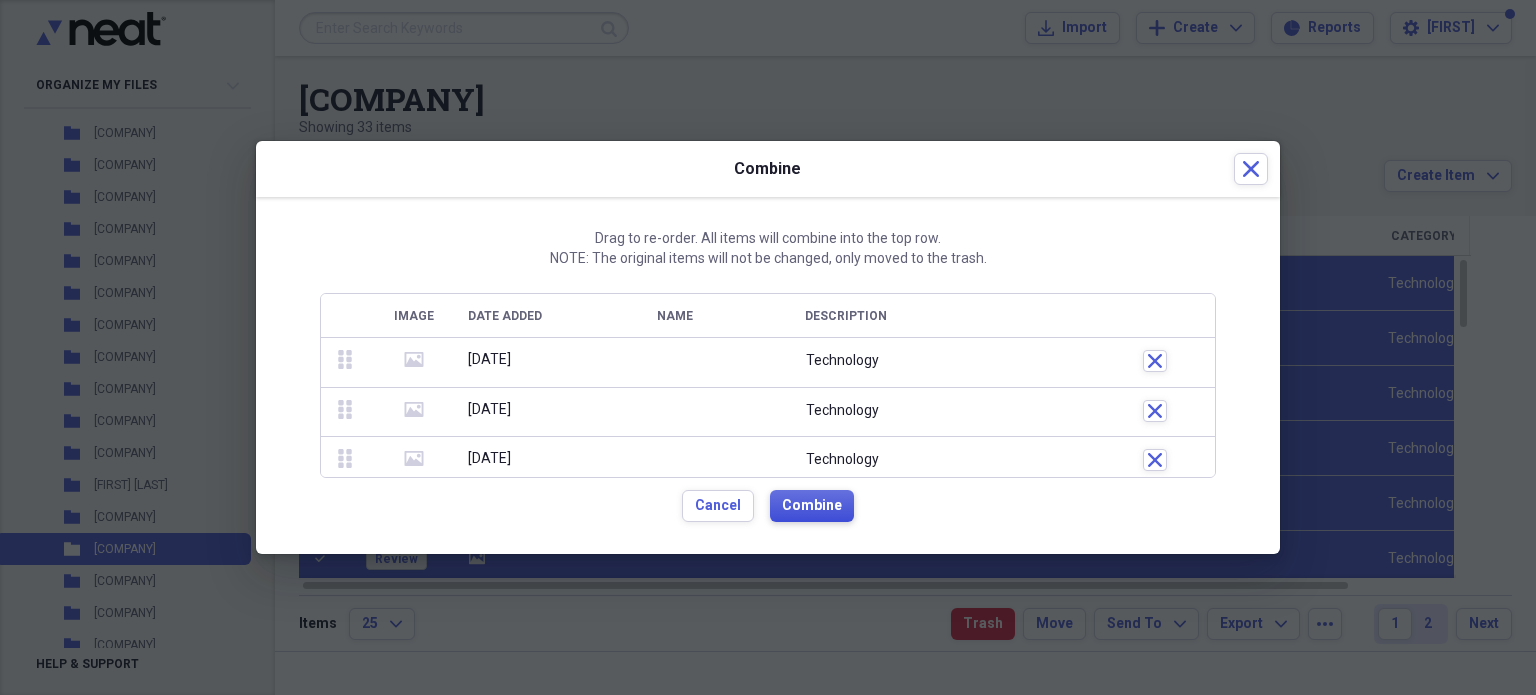 click on "Combine" at bounding box center [812, 506] 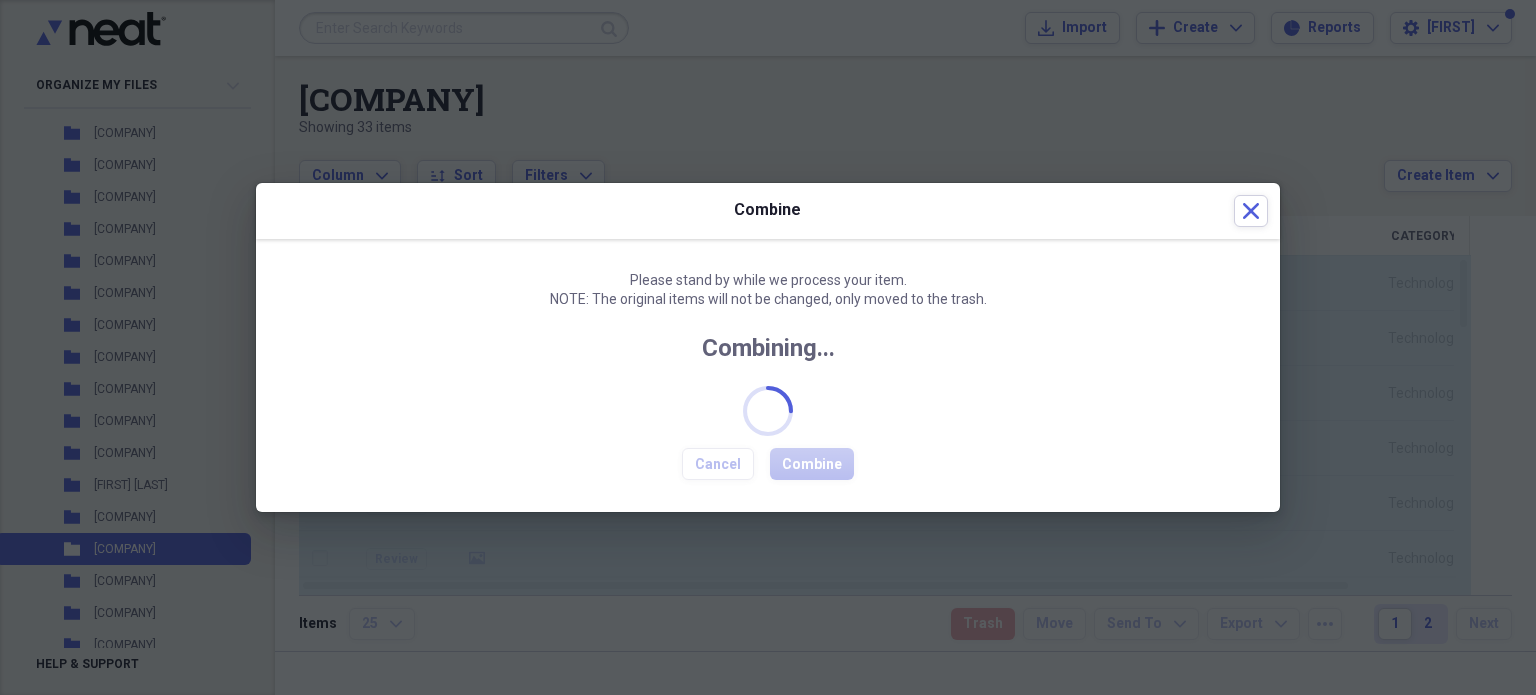 checkbox on "false" 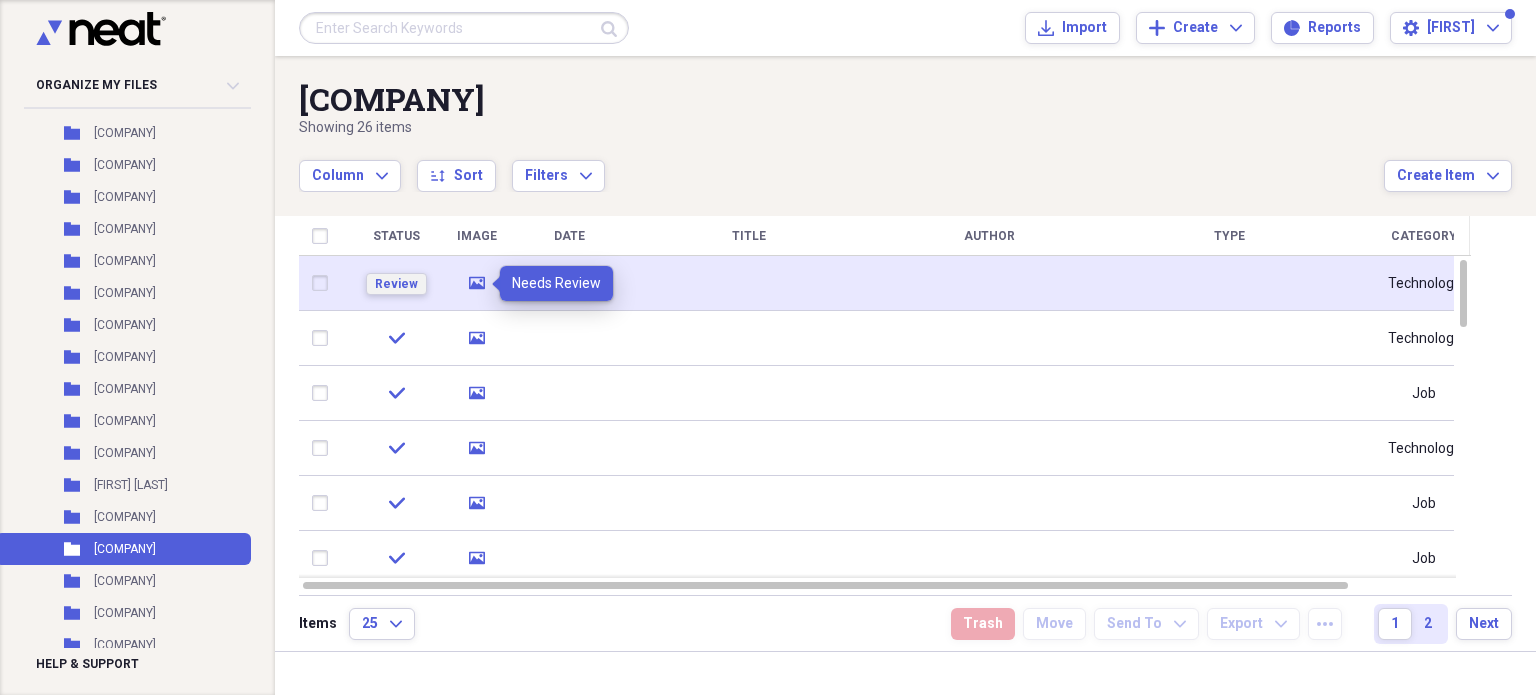 click on "Review" at bounding box center [396, 284] 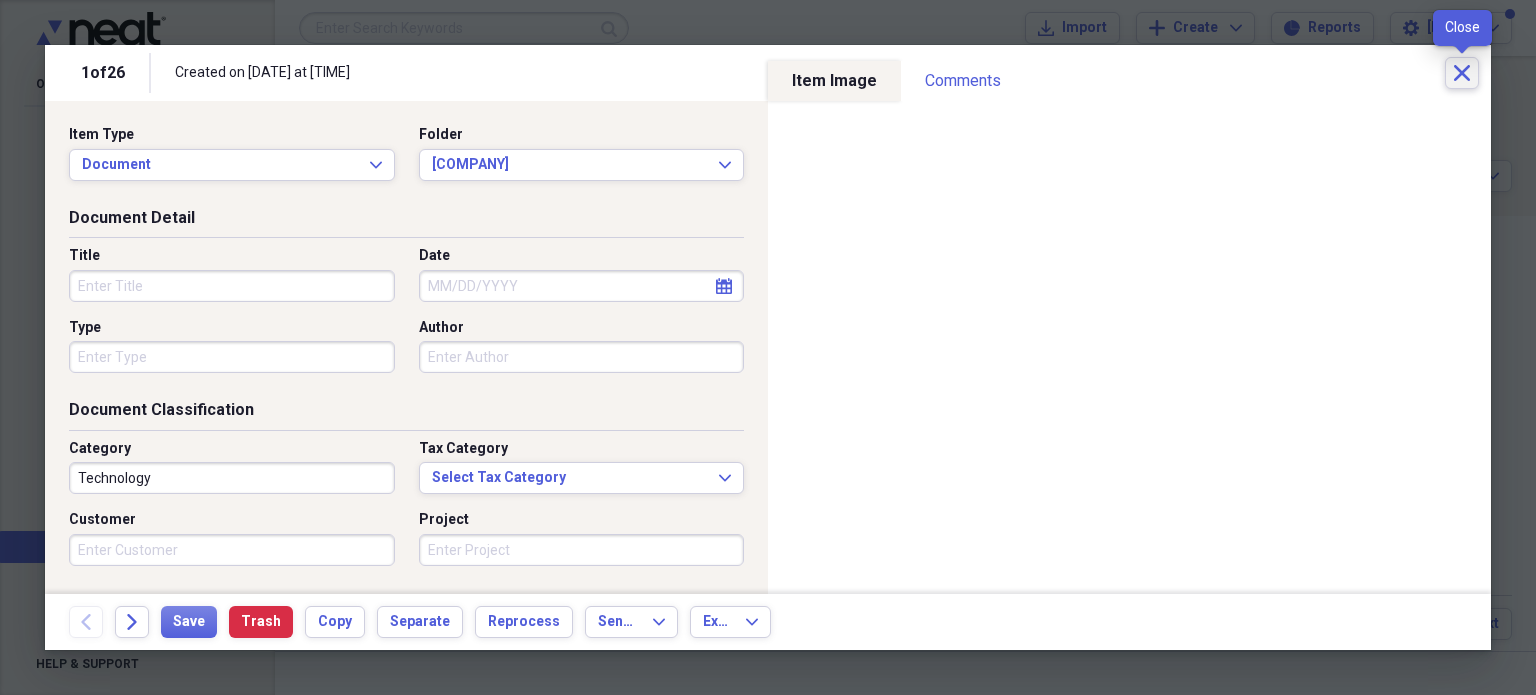 click on "Close" 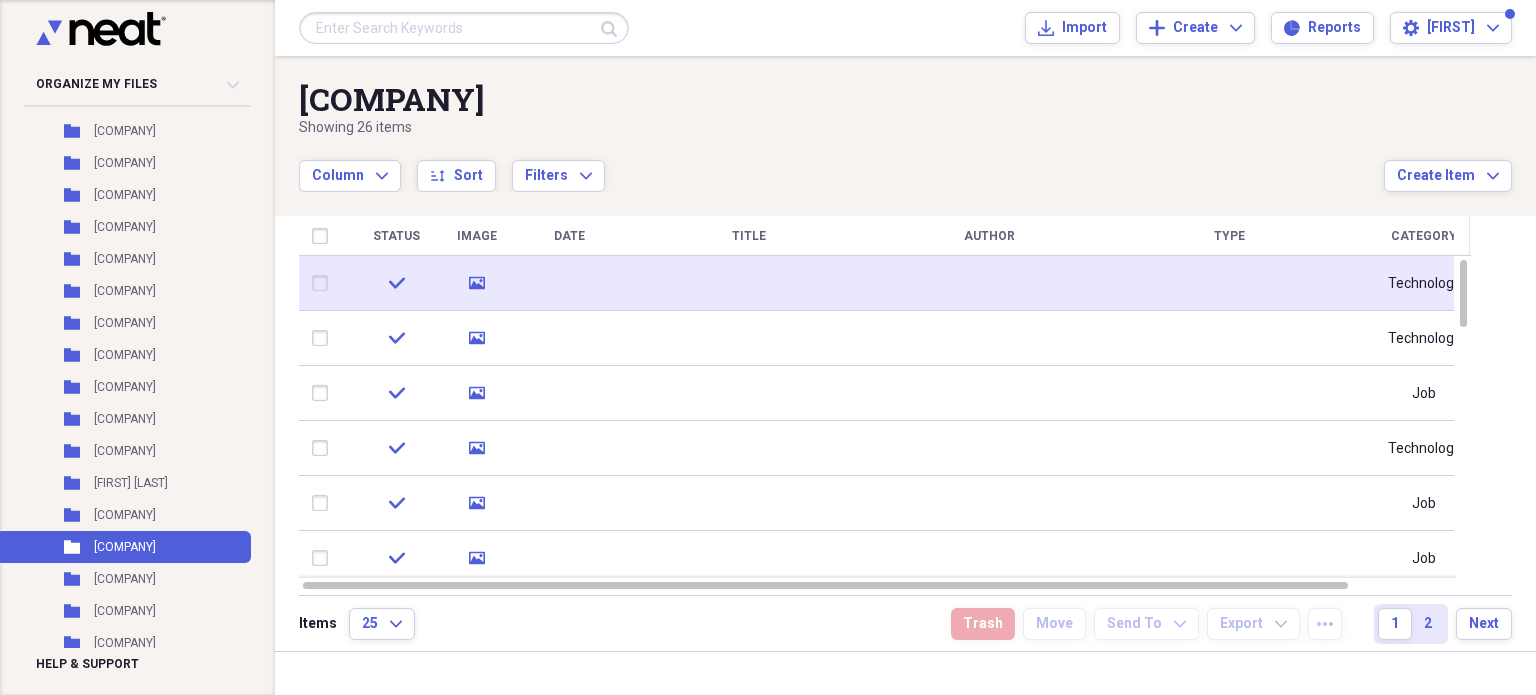 click at bounding box center (324, 283) 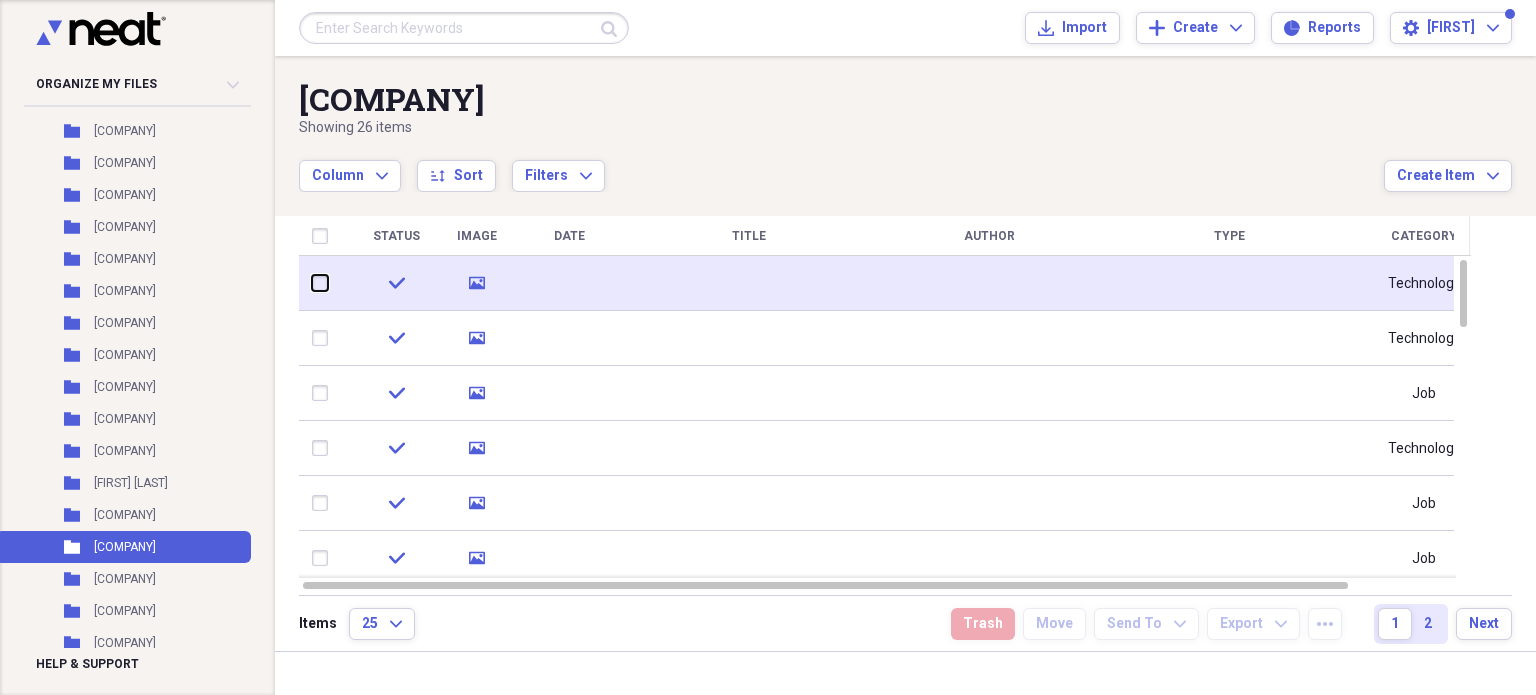 click at bounding box center [312, 283] 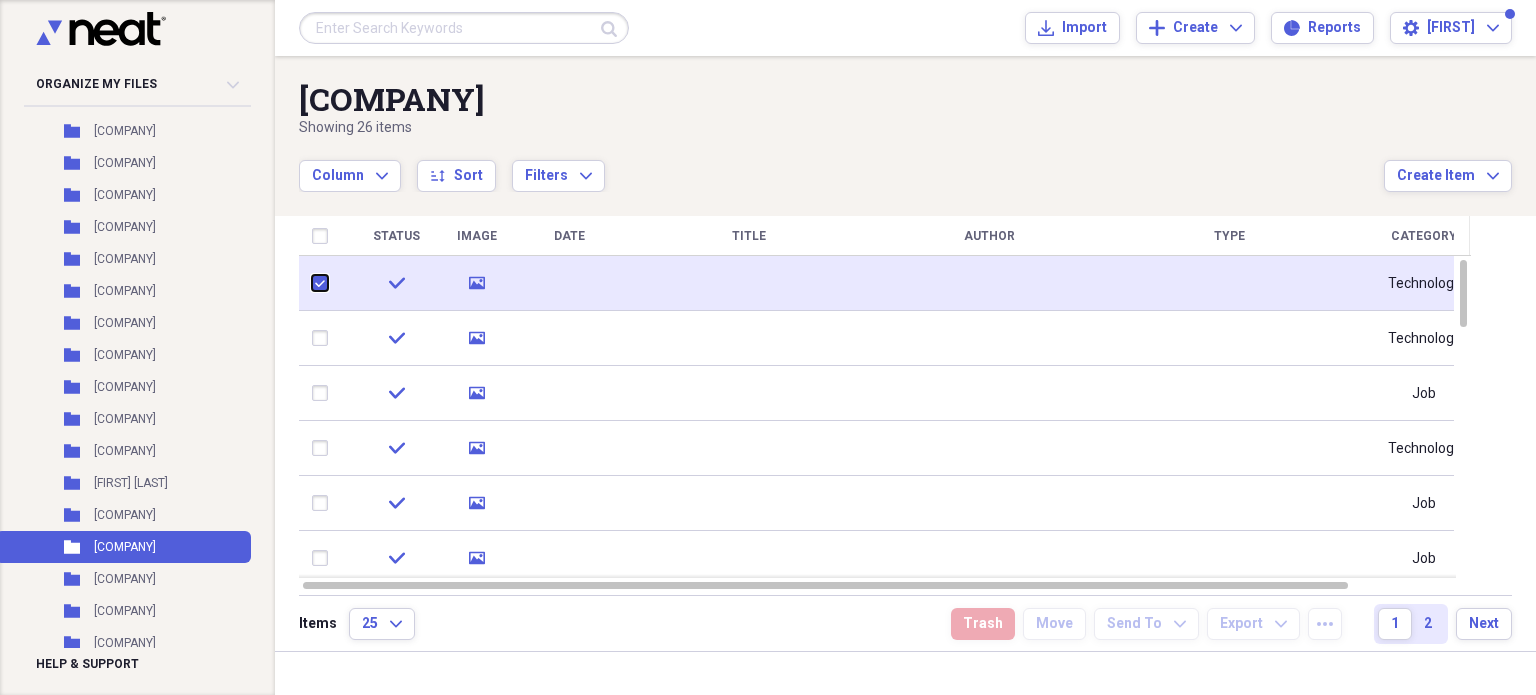 checkbox on "true" 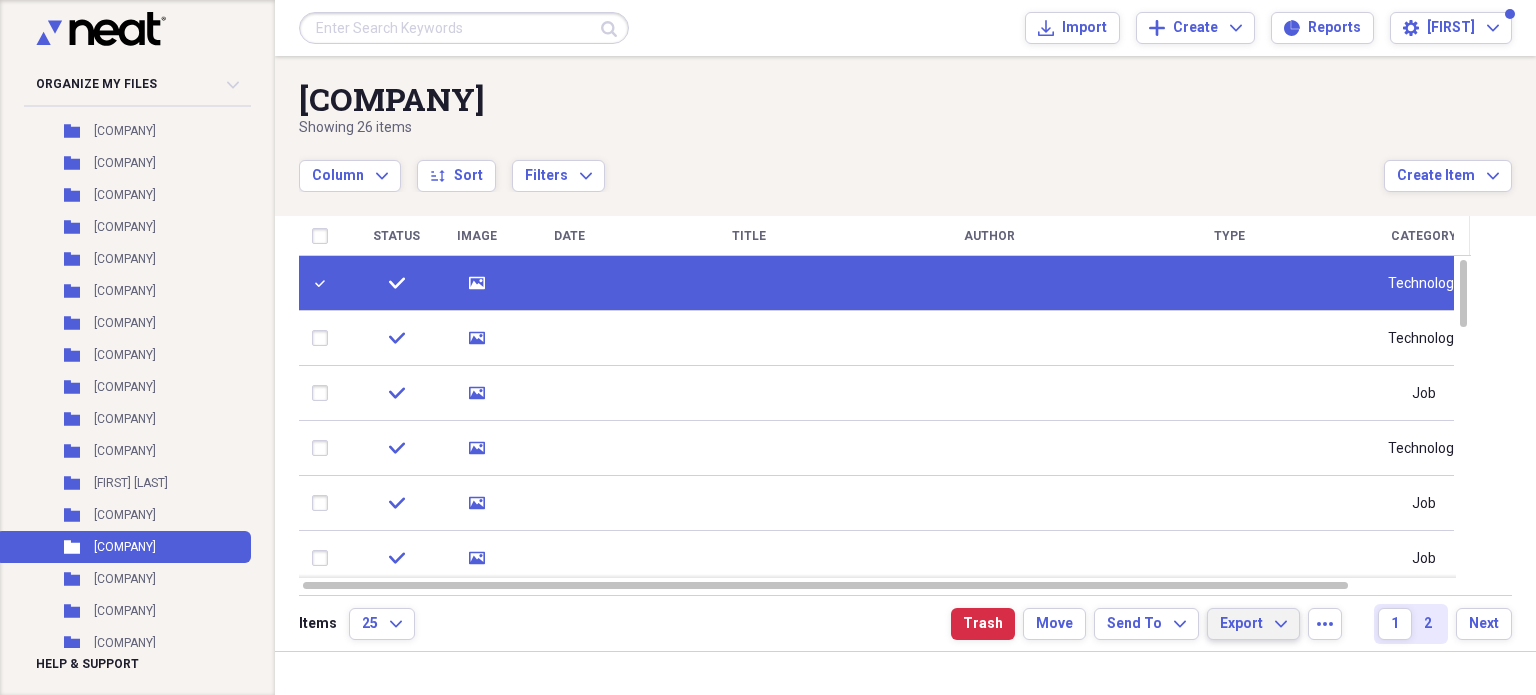 click on "Export" at bounding box center [1241, 624] 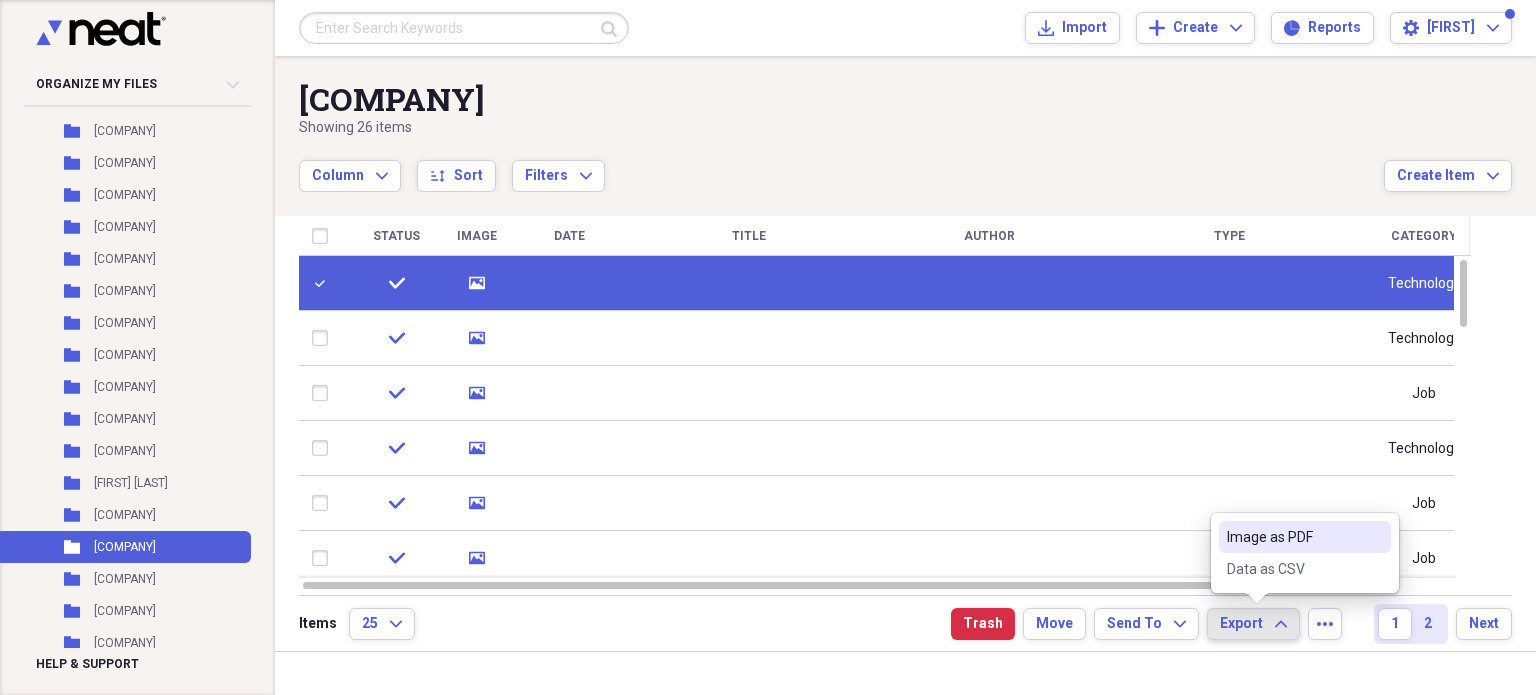 click on "Image as PDF" at bounding box center (1293, 537) 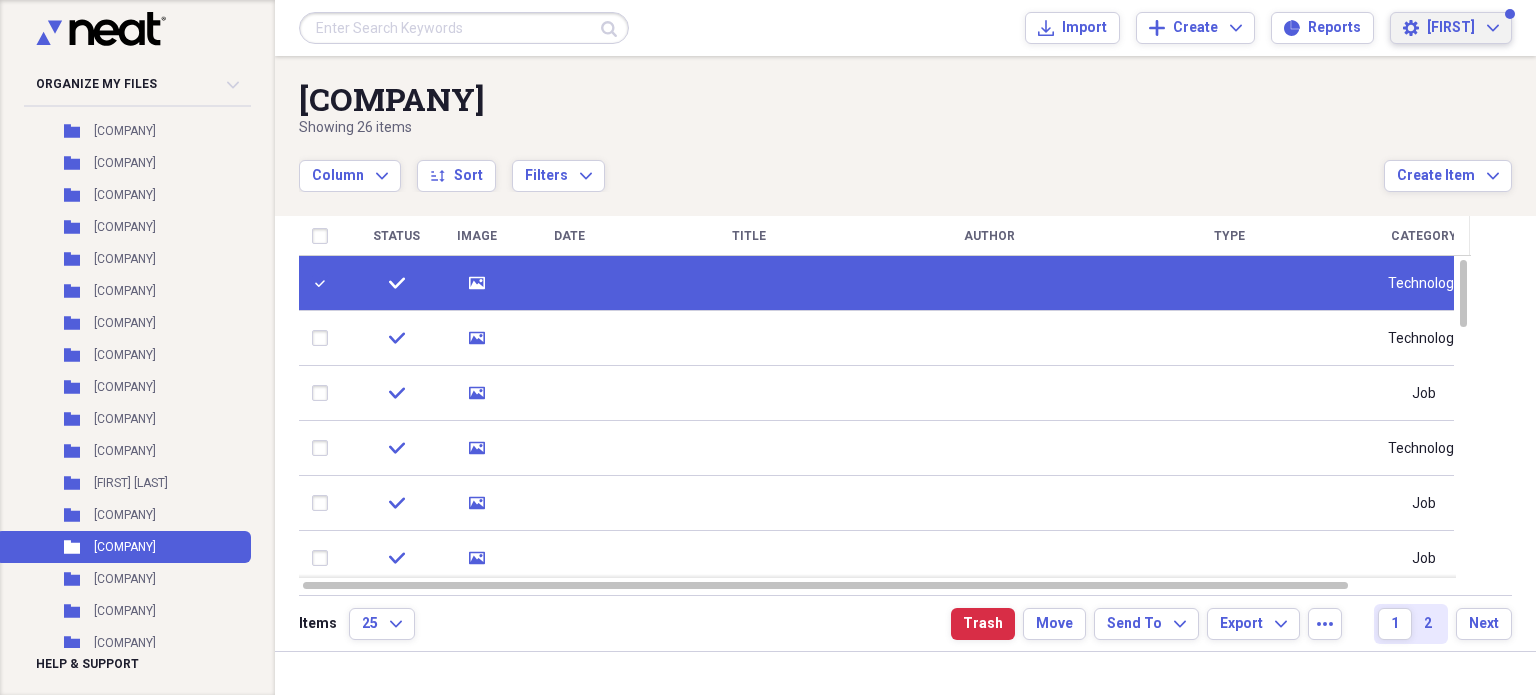 click on "Expand" 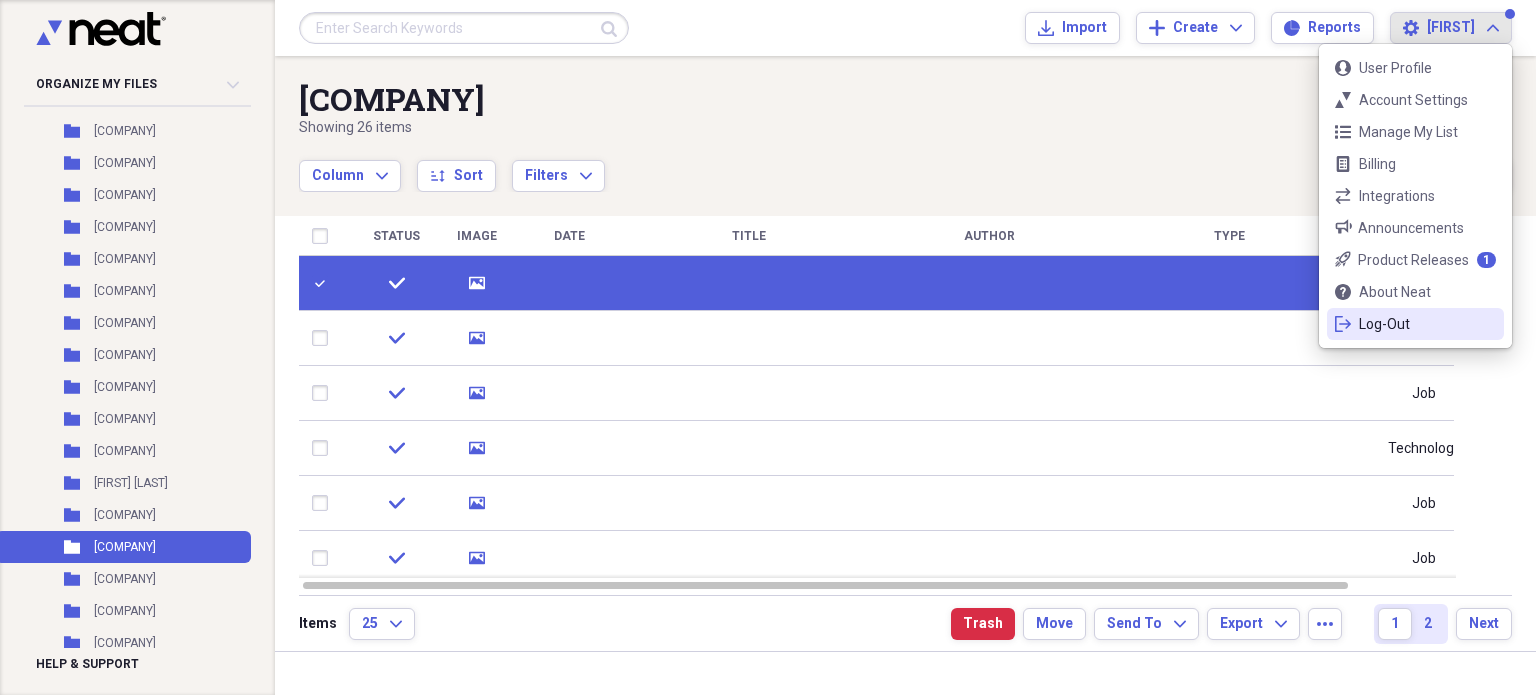 click on "Log-Out" at bounding box center [1415, 324] 